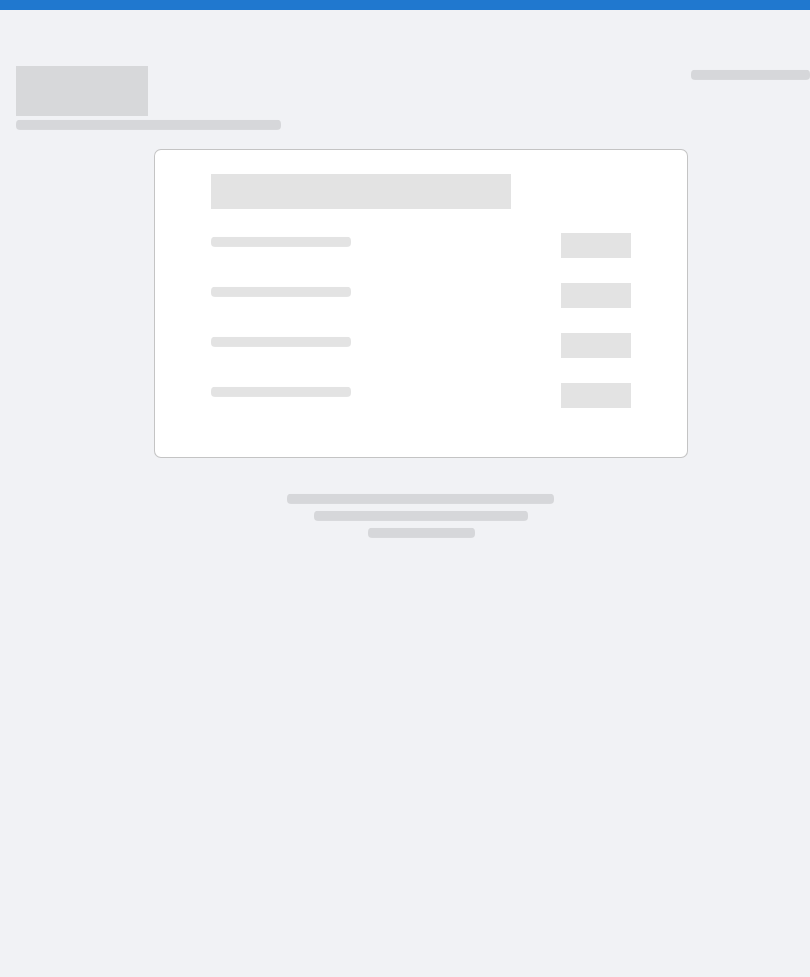 scroll, scrollTop: 0, scrollLeft: 0, axis: both 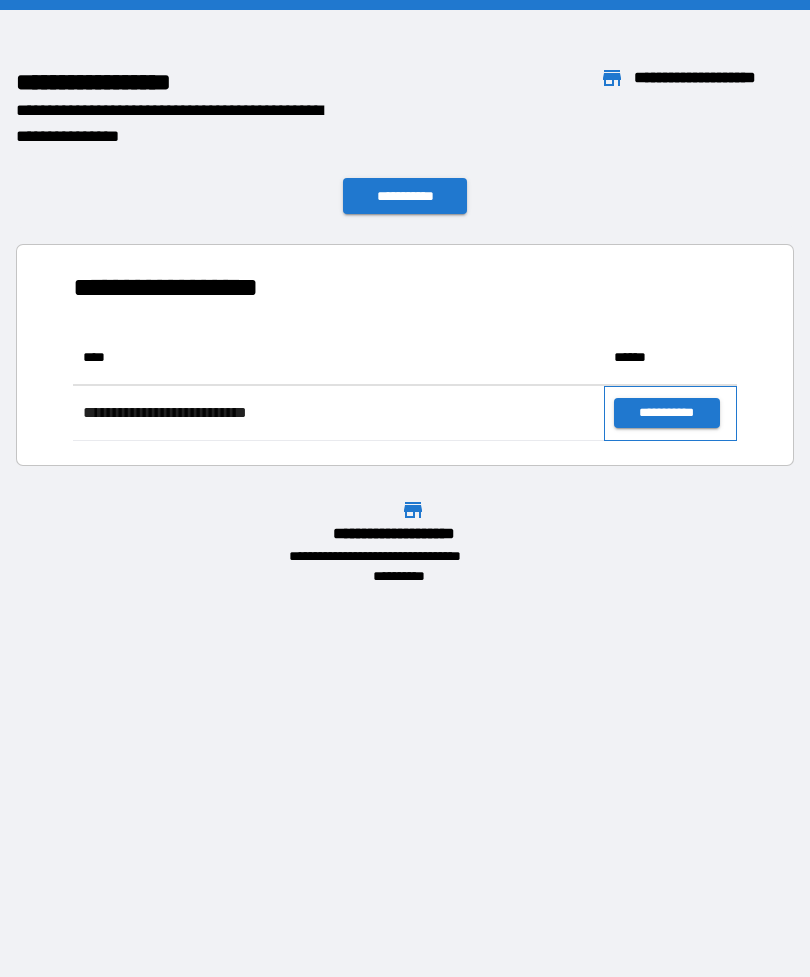 click on "**********" at bounding box center (670, 413) 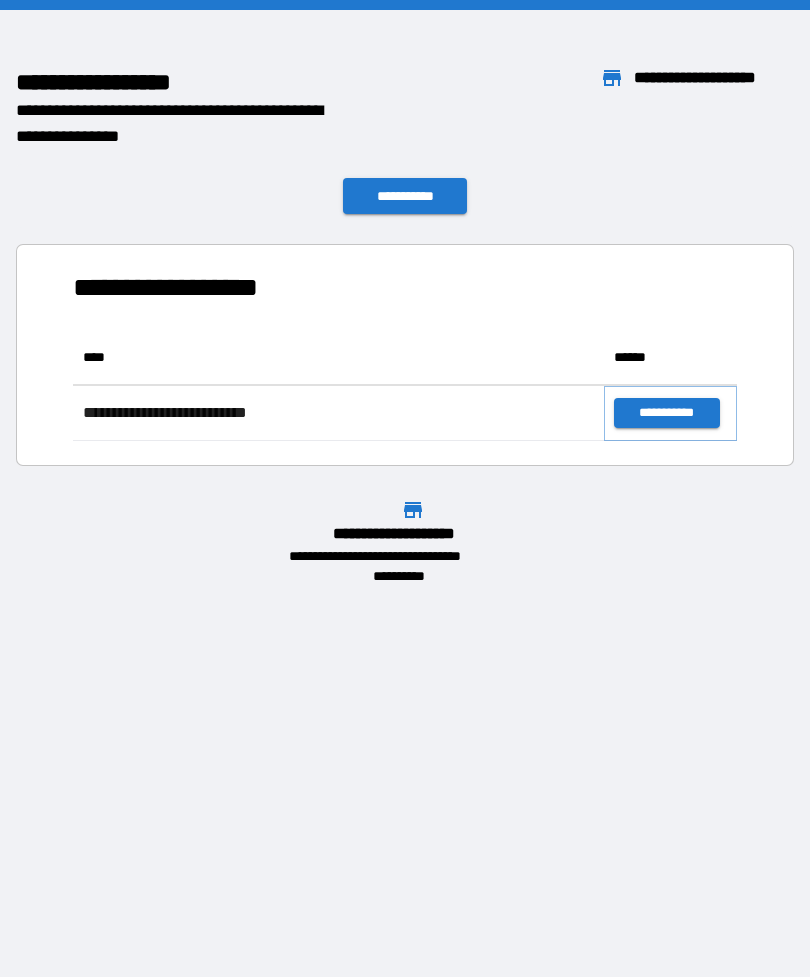click on "**********" at bounding box center (666, 413) 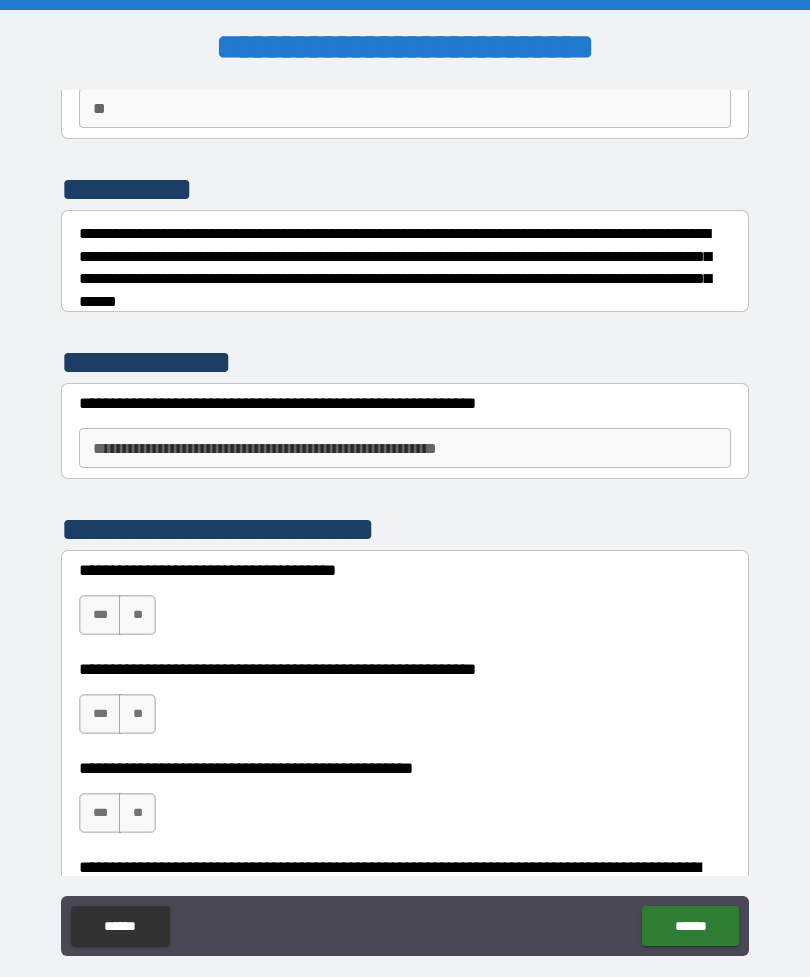 scroll, scrollTop: 204, scrollLeft: 0, axis: vertical 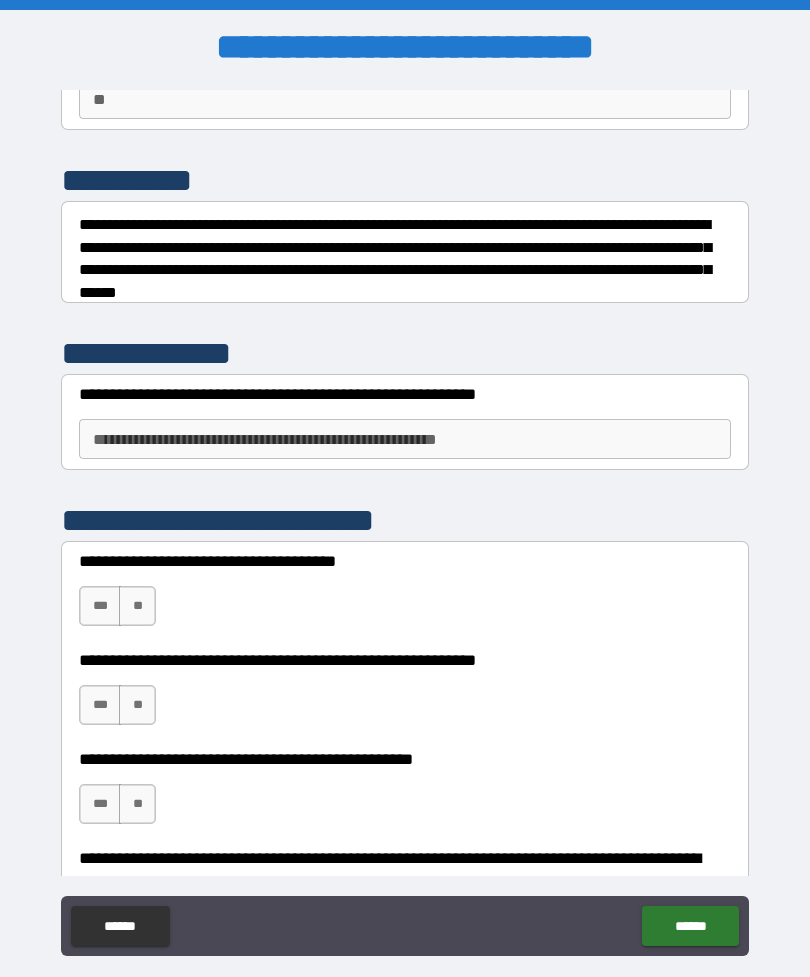 click on "**********" at bounding box center (405, 439) 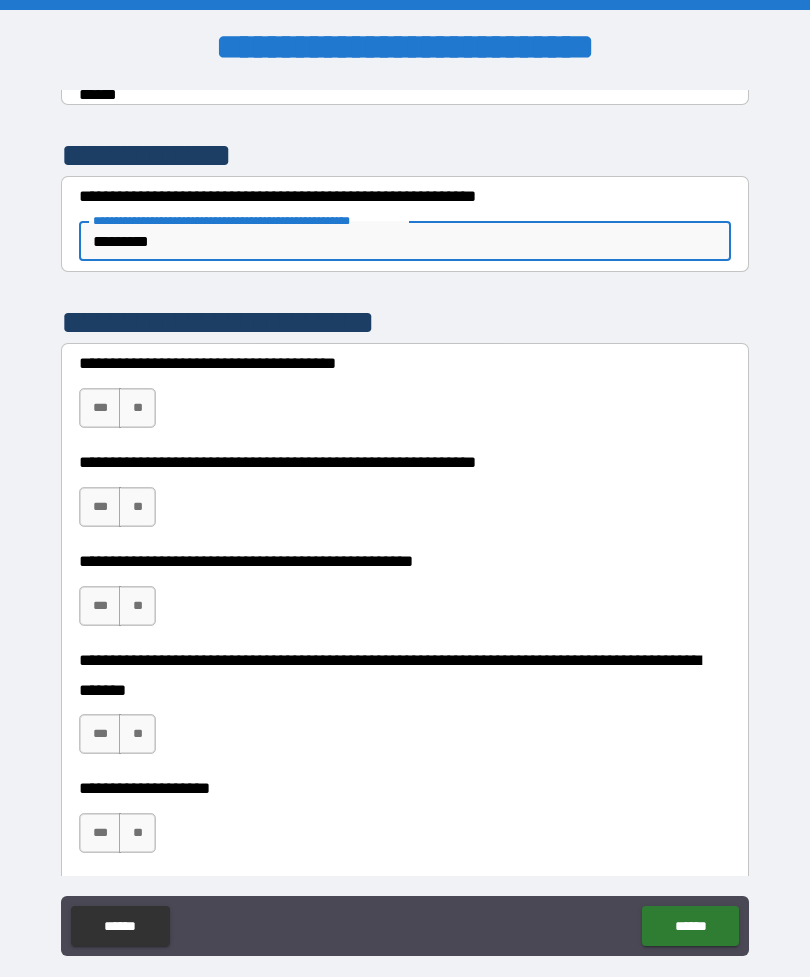 scroll, scrollTop: 412, scrollLeft: 0, axis: vertical 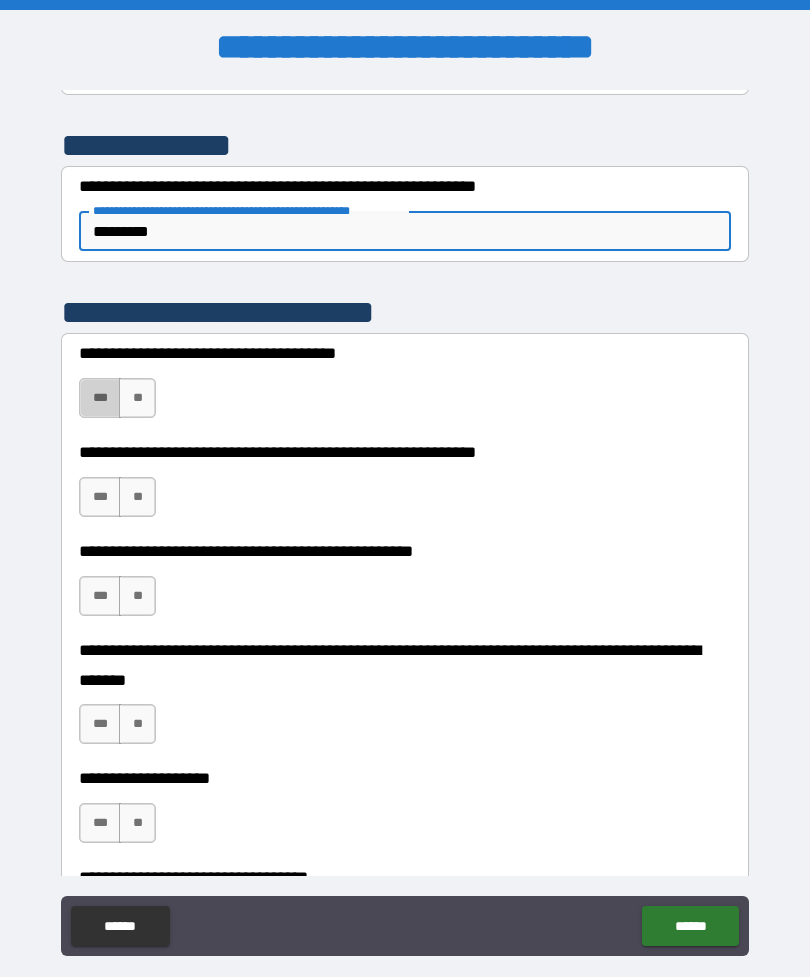 type on "*********" 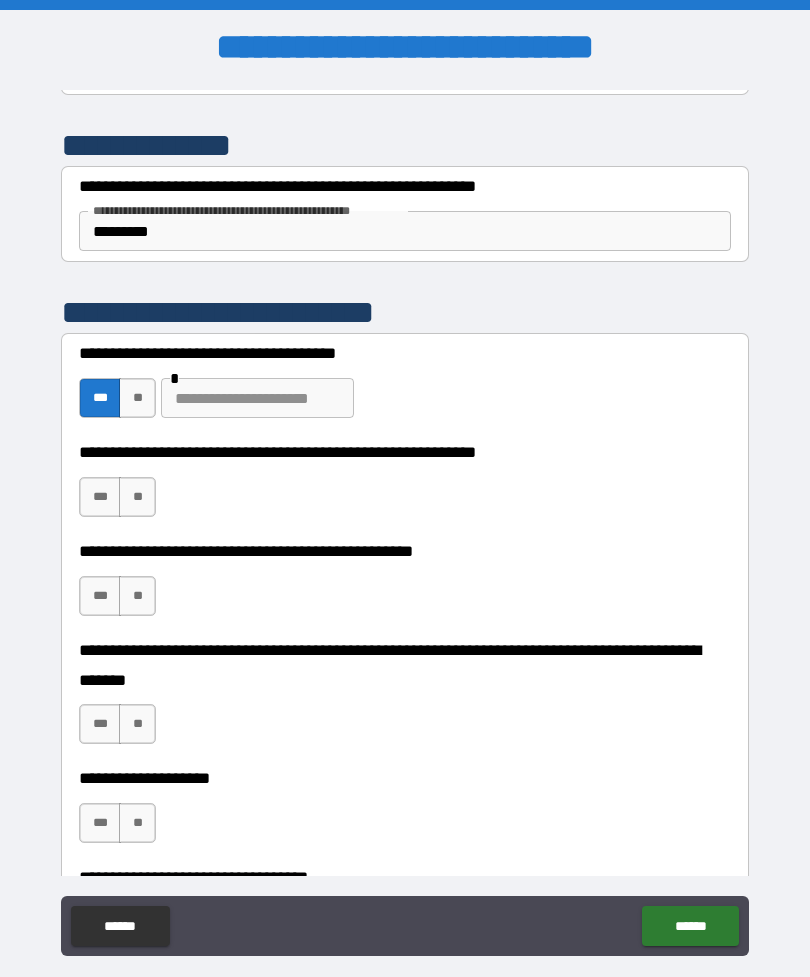 click on "**" at bounding box center [137, 398] 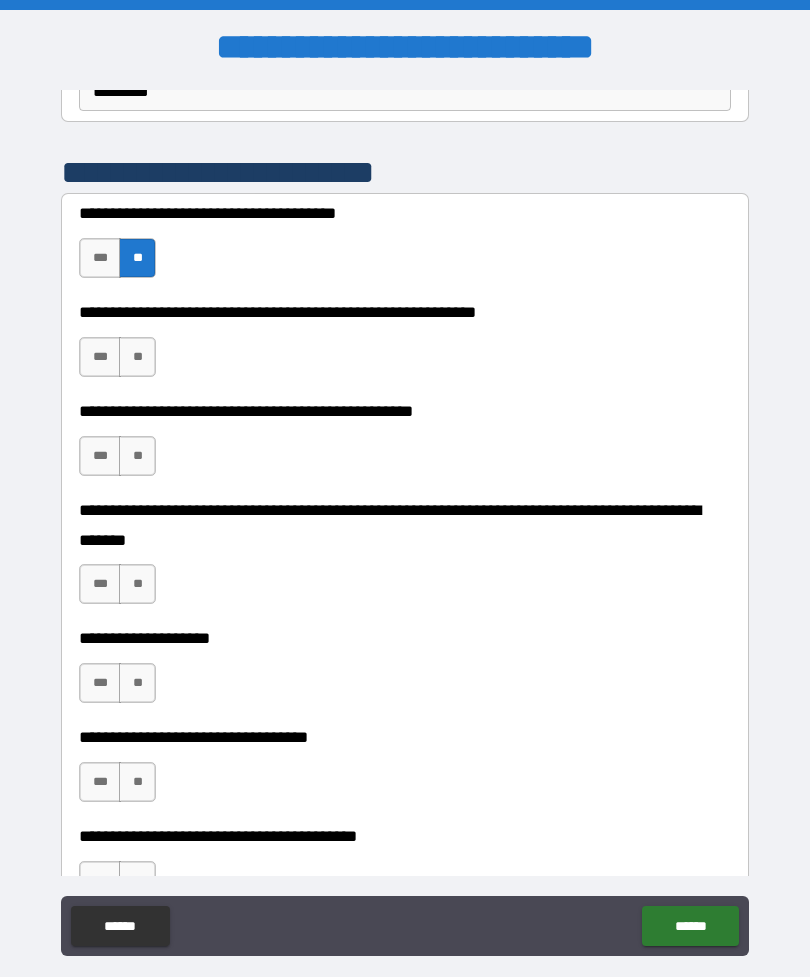 scroll, scrollTop: 563, scrollLeft: 0, axis: vertical 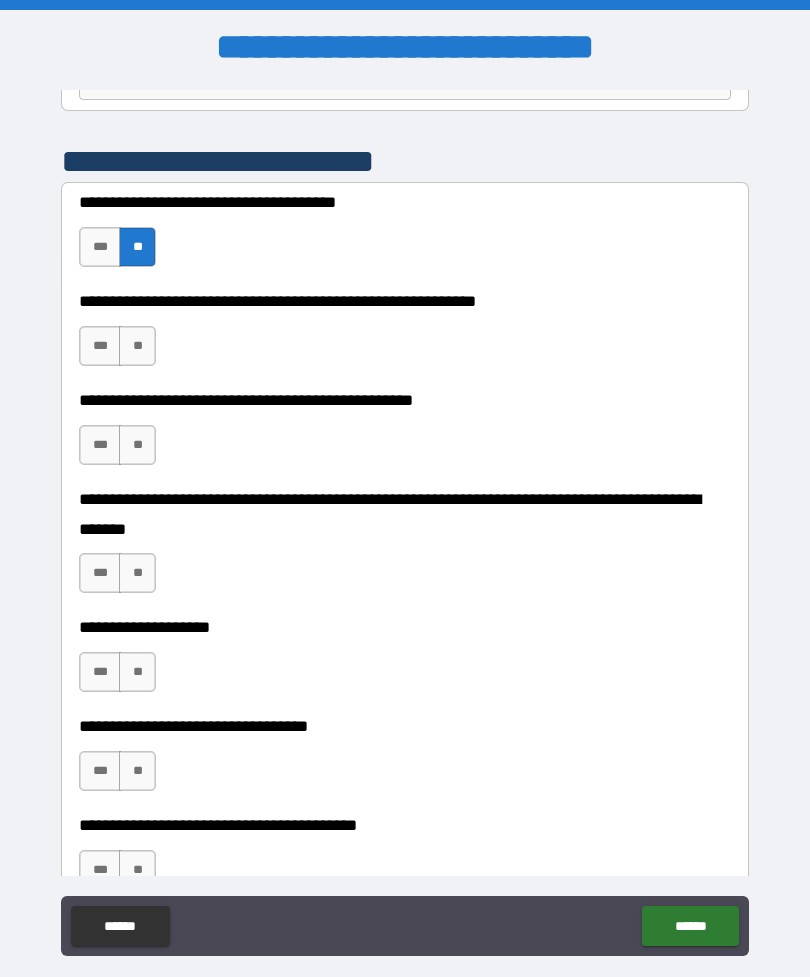 click on "**" at bounding box center [137, 346] 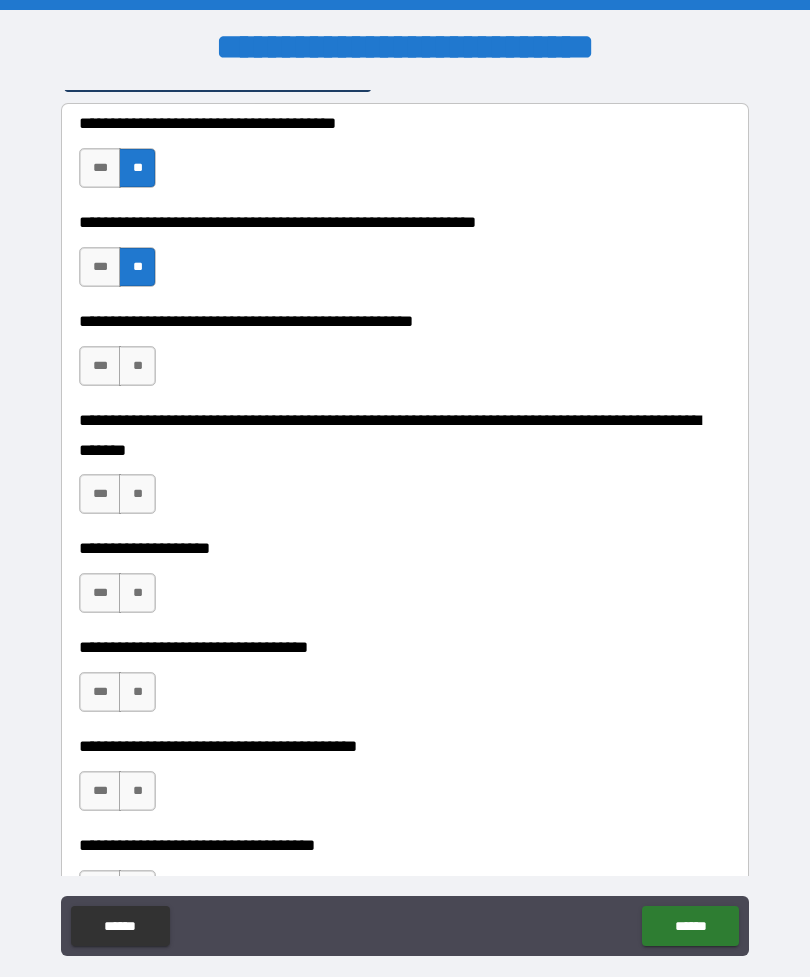scroll, scrollTop: 646, scrollLeft: 0, axis: vertical 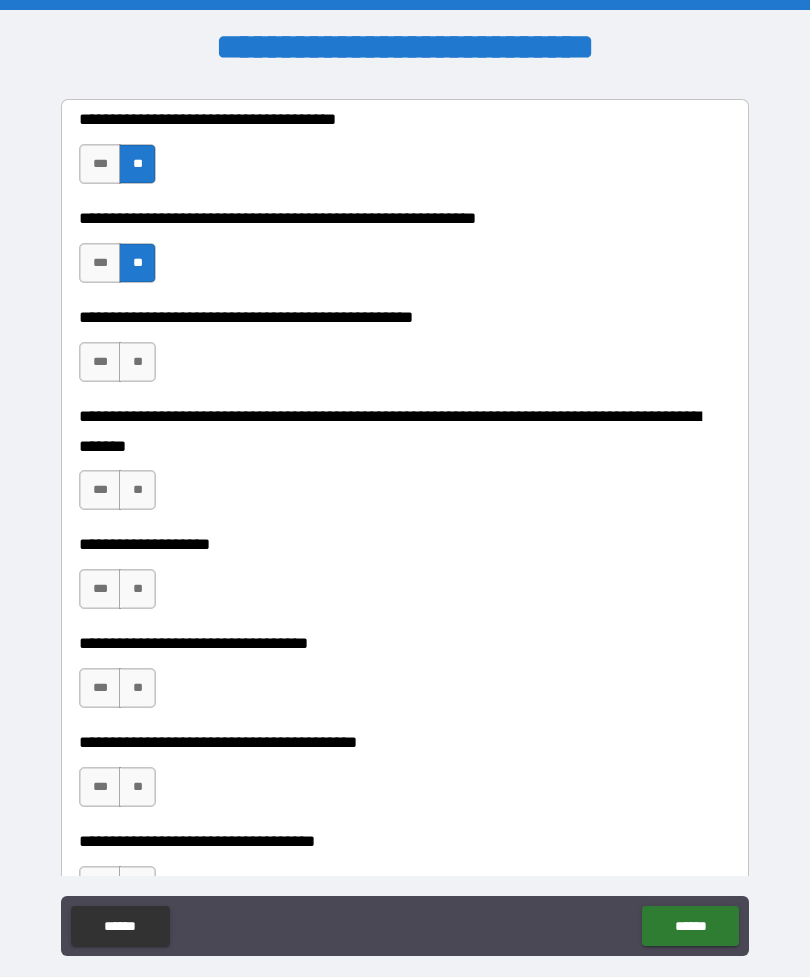 click on "**" at bounding box center (137, 362) 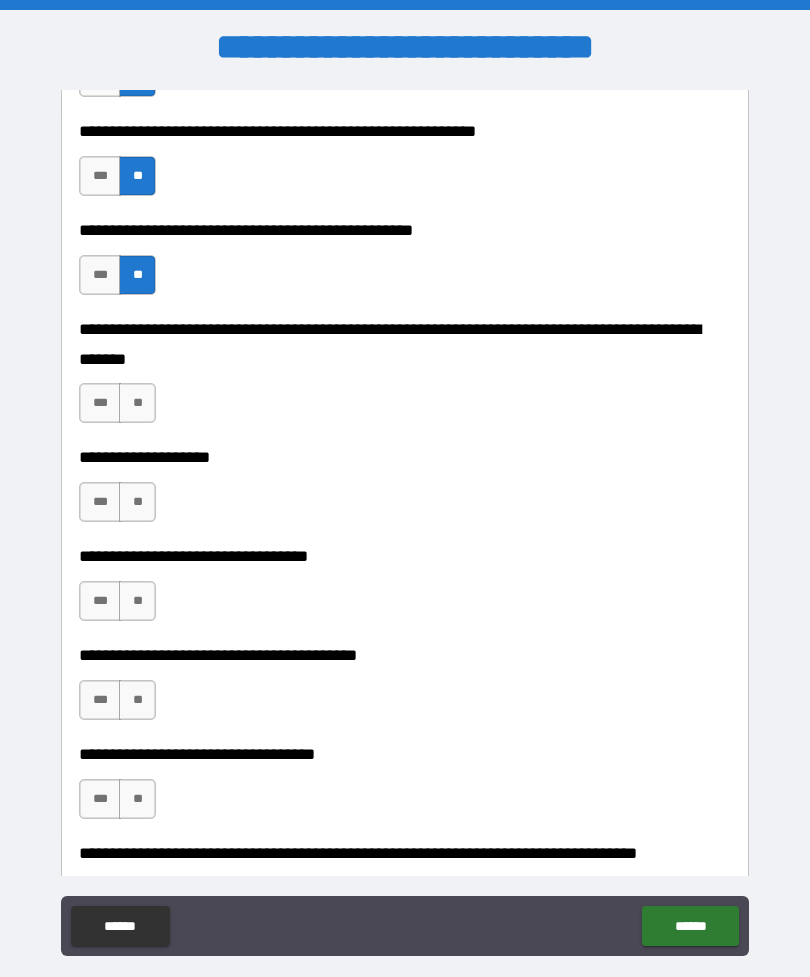 scroll, scrollTop: 736, scrollLeft: 0, axis: vertical 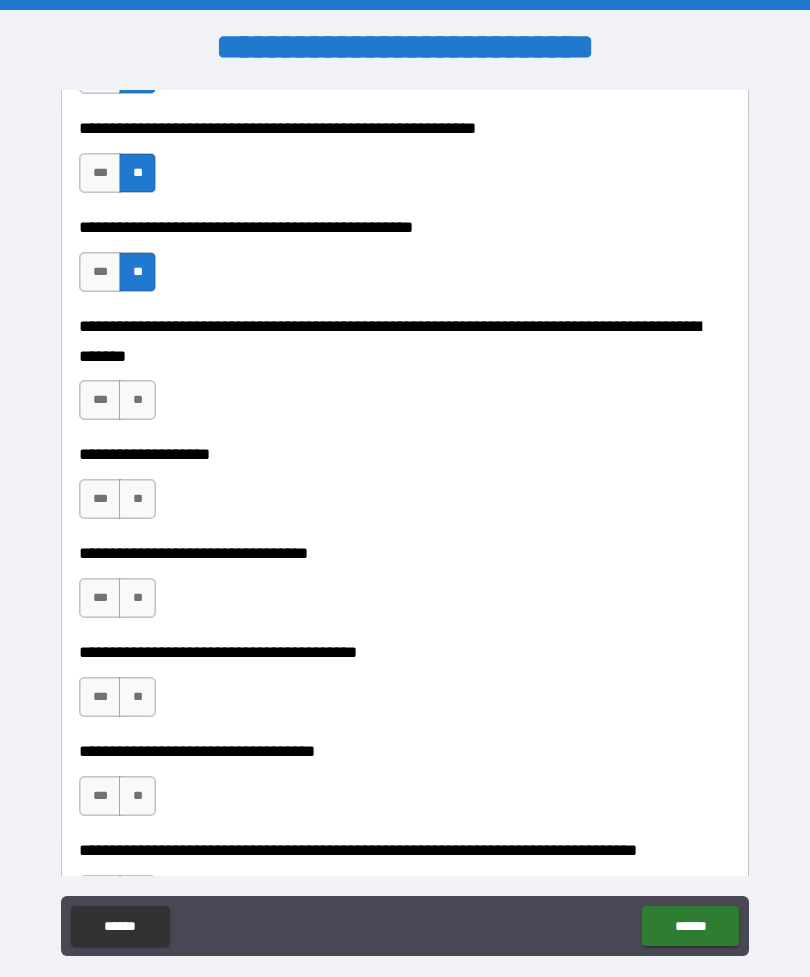 click on "**" at bounding box center (137, 400) 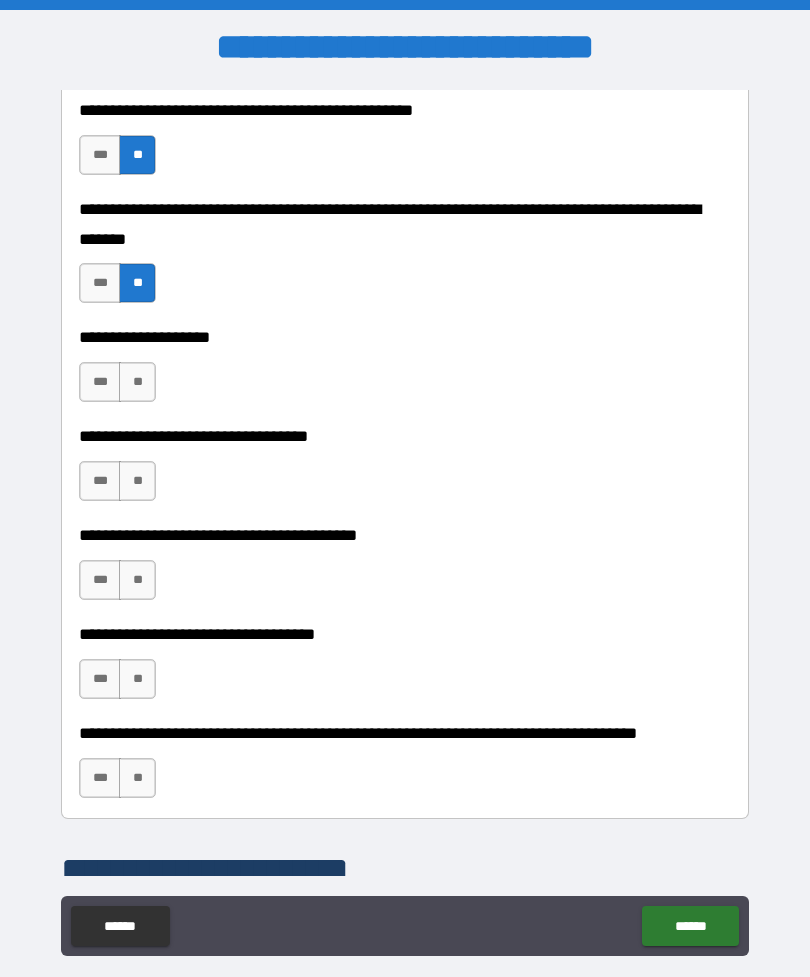 click on "**" at bounding box center [137, 382] 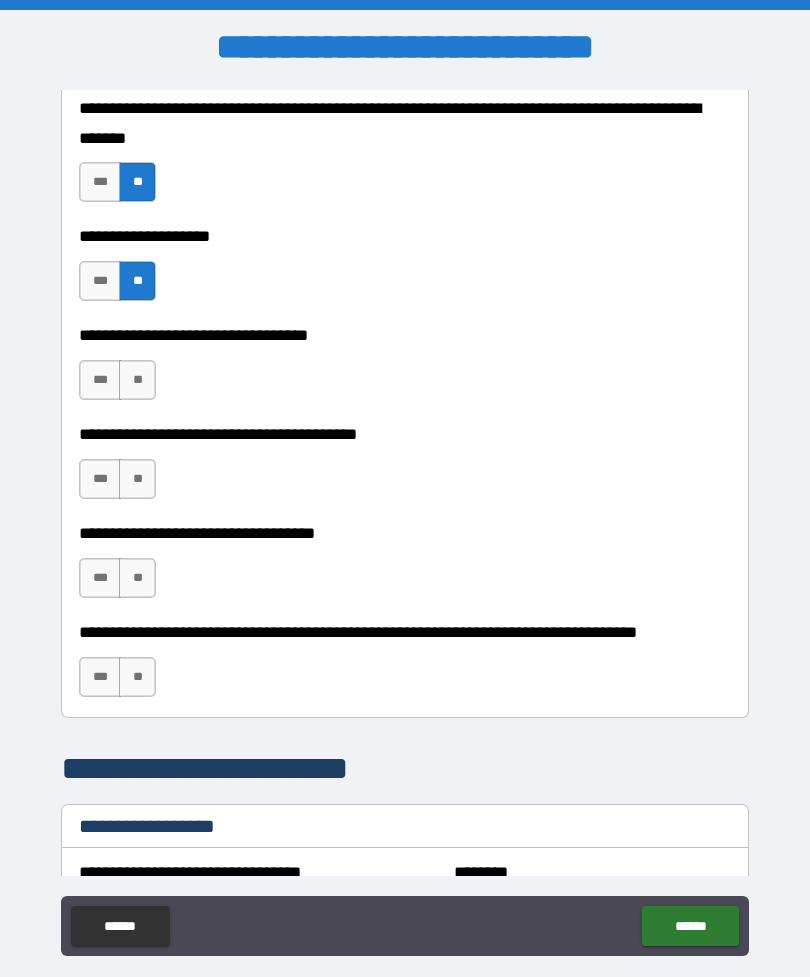 scroll, scrollTop: 956, scrollLeft: 0, axis: vertical 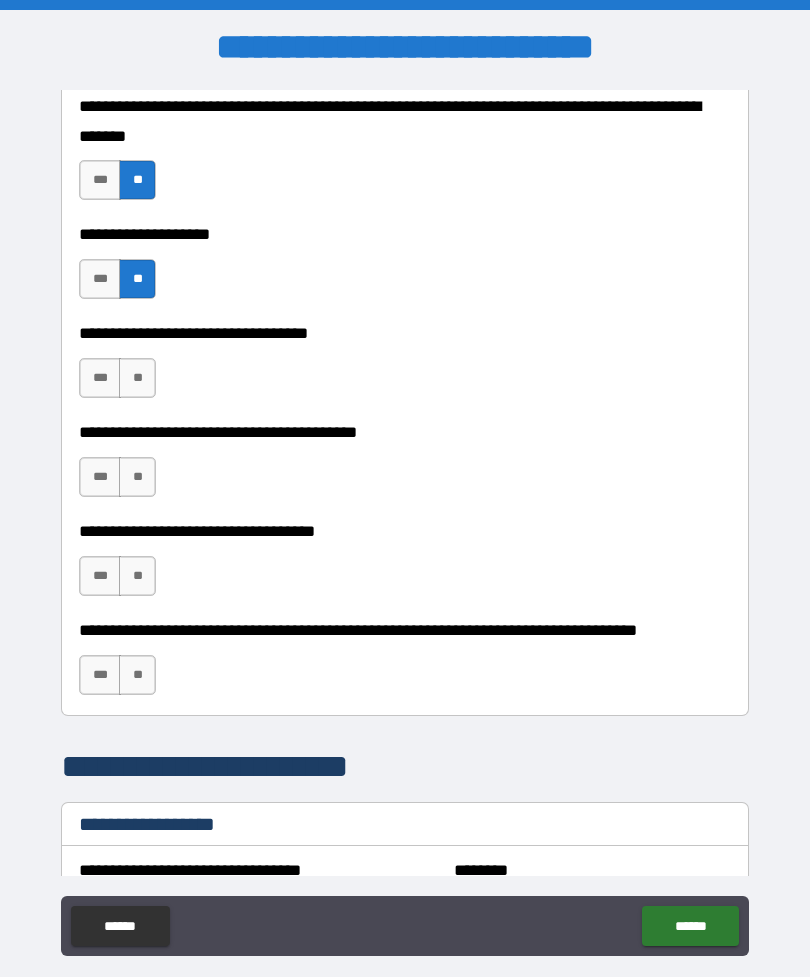 click on "**" at bounding box center [137, 378] 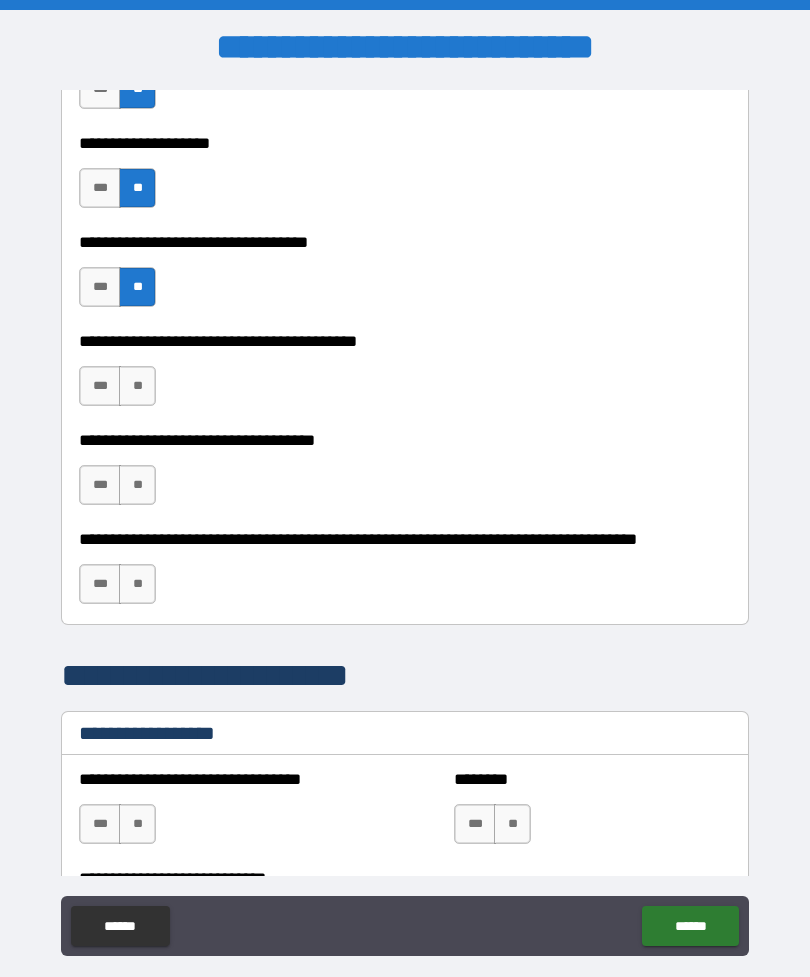 scroll, scrollTop: 1055, scrollLeft: 0, axis: vertical 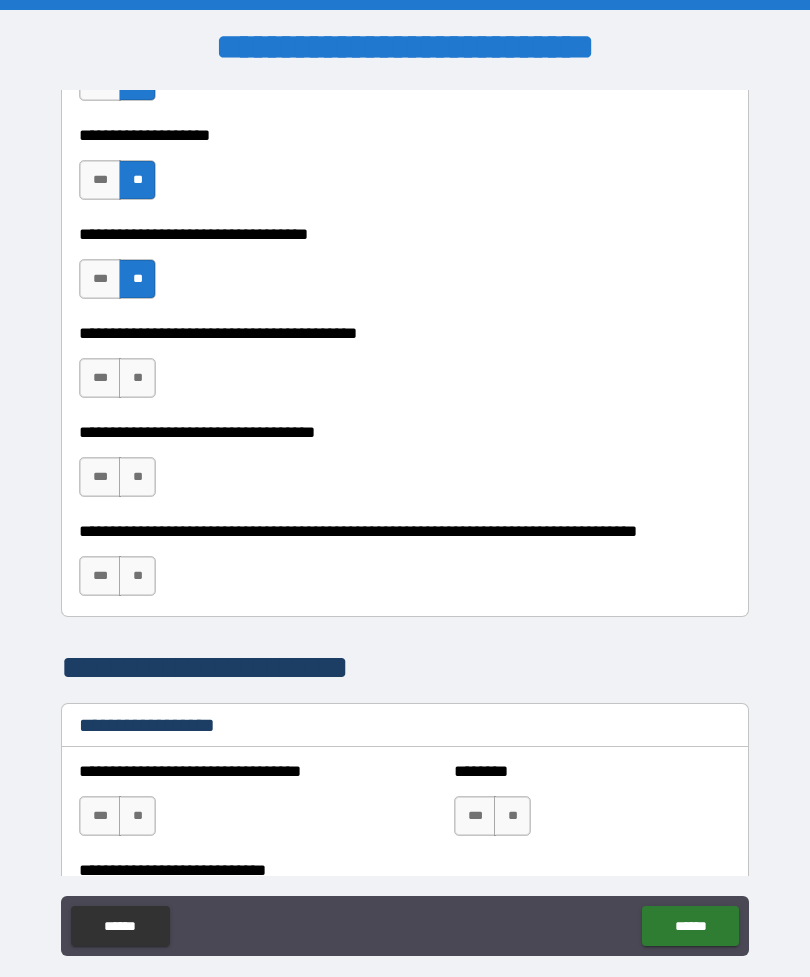 click on "**" at bounding box center [137, 378] 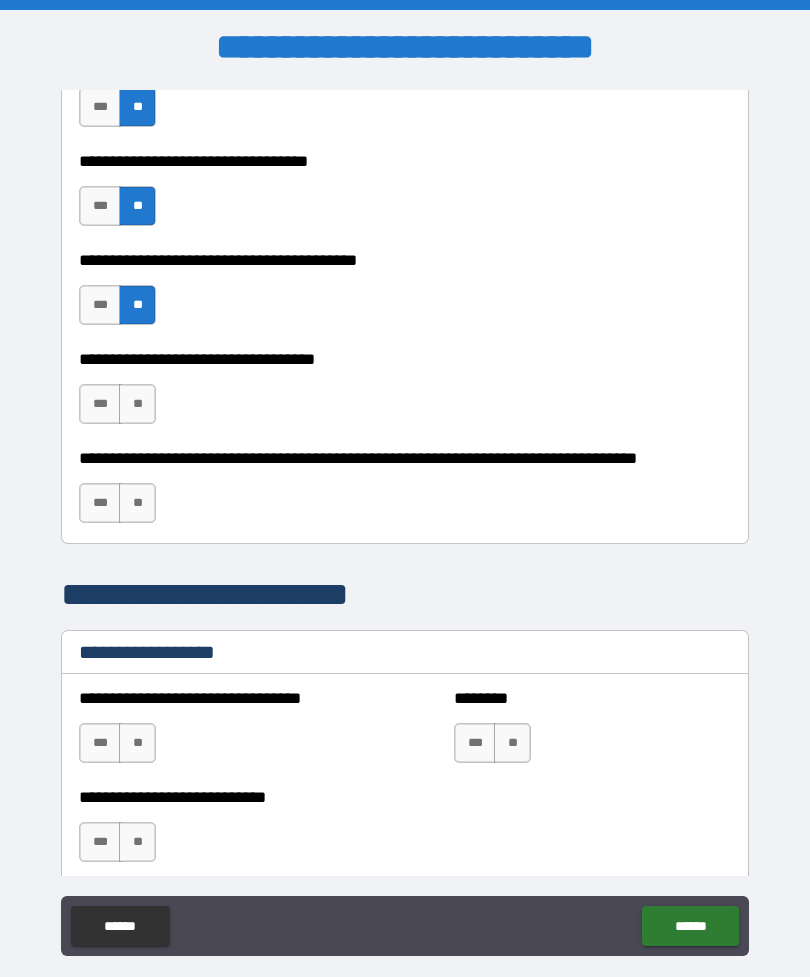 scroll, scrollTop: 1132, scrollLeft: 0, axis: vertical 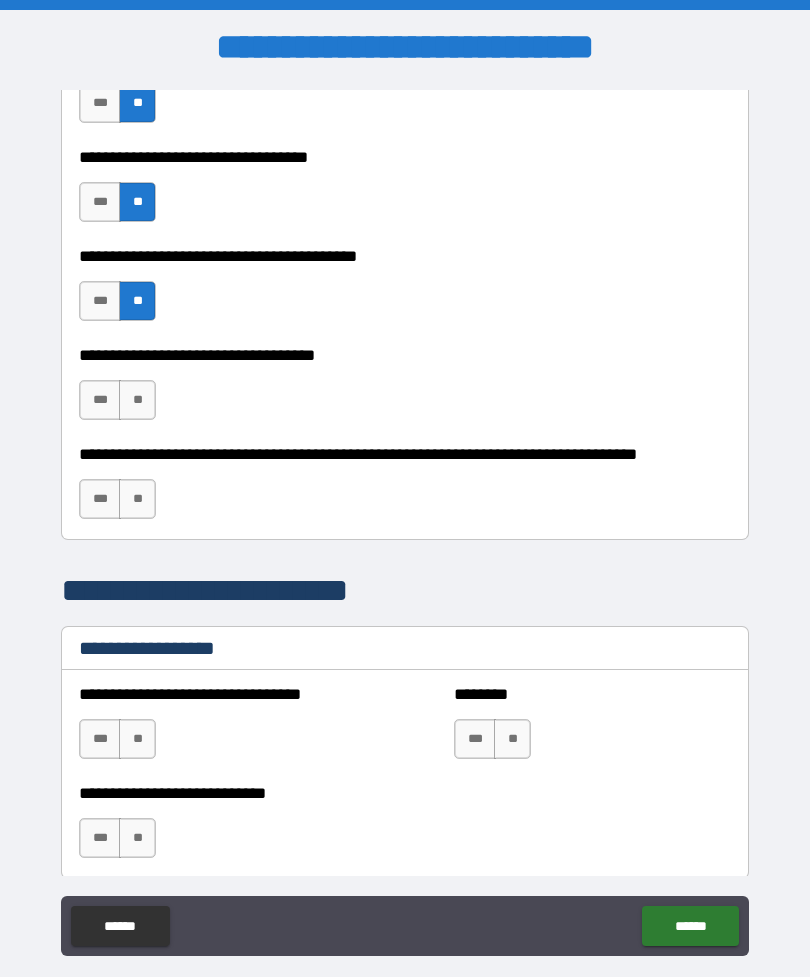 click on "**" at bounding box center (137, 400) 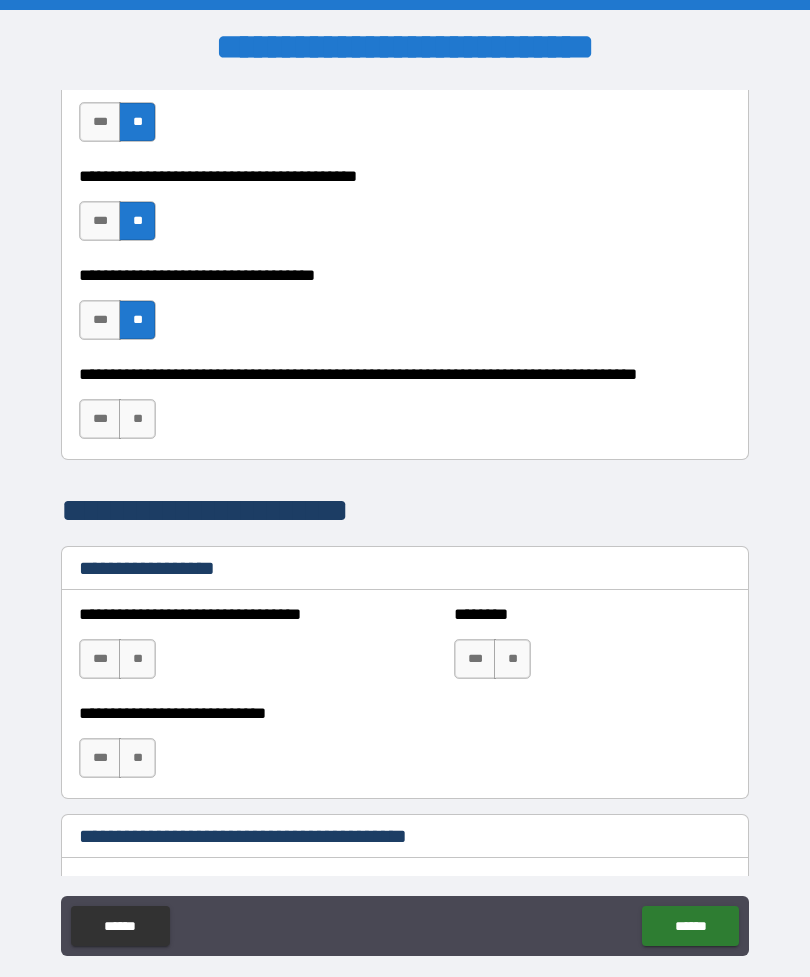 scroll, scrollTop: 1219, scrollLeft: 0, axis: vertical 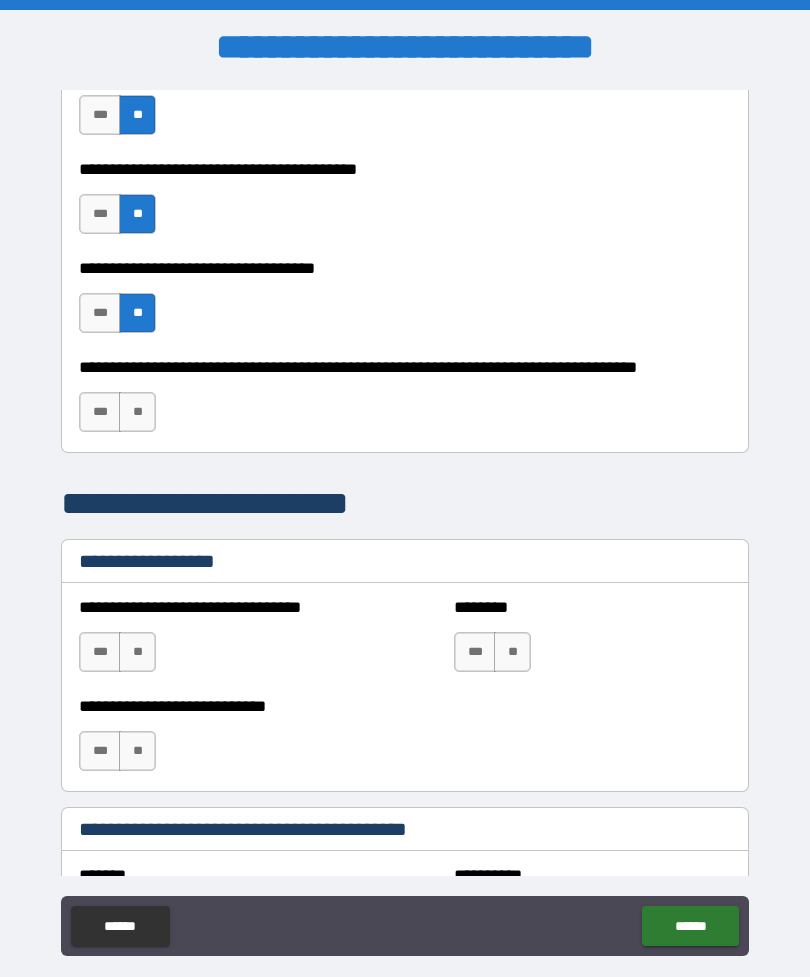 click on "**" at bounding box center (137, 412) 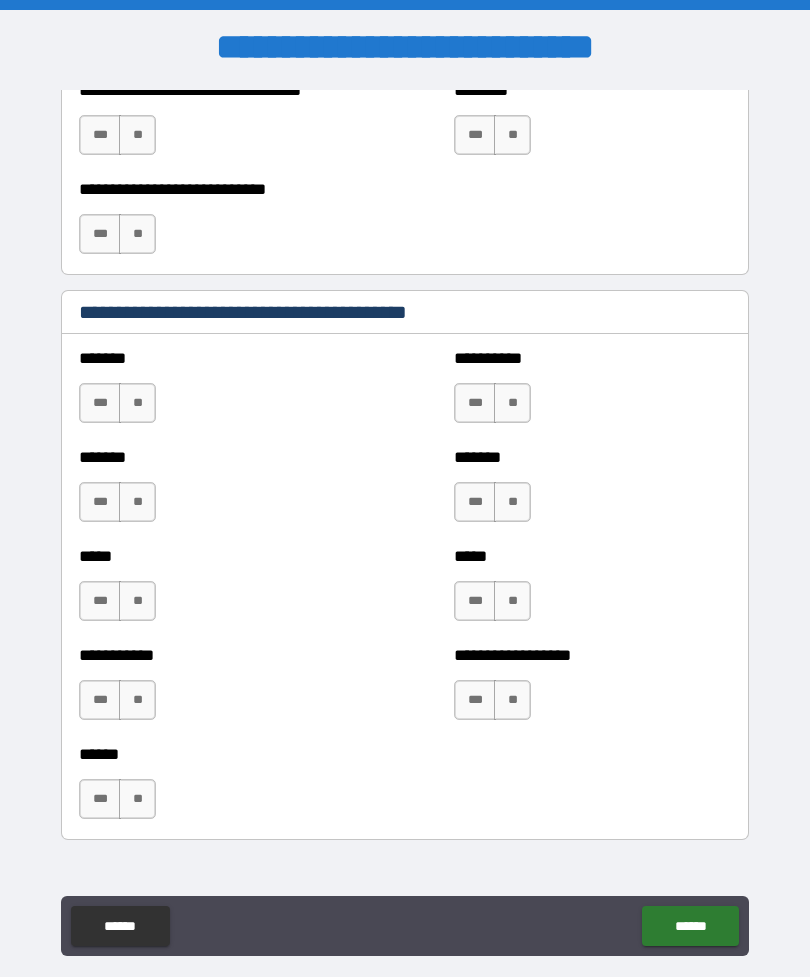 scroll, scrollTop: 1747, scrollLeft: 0, axis: vertical 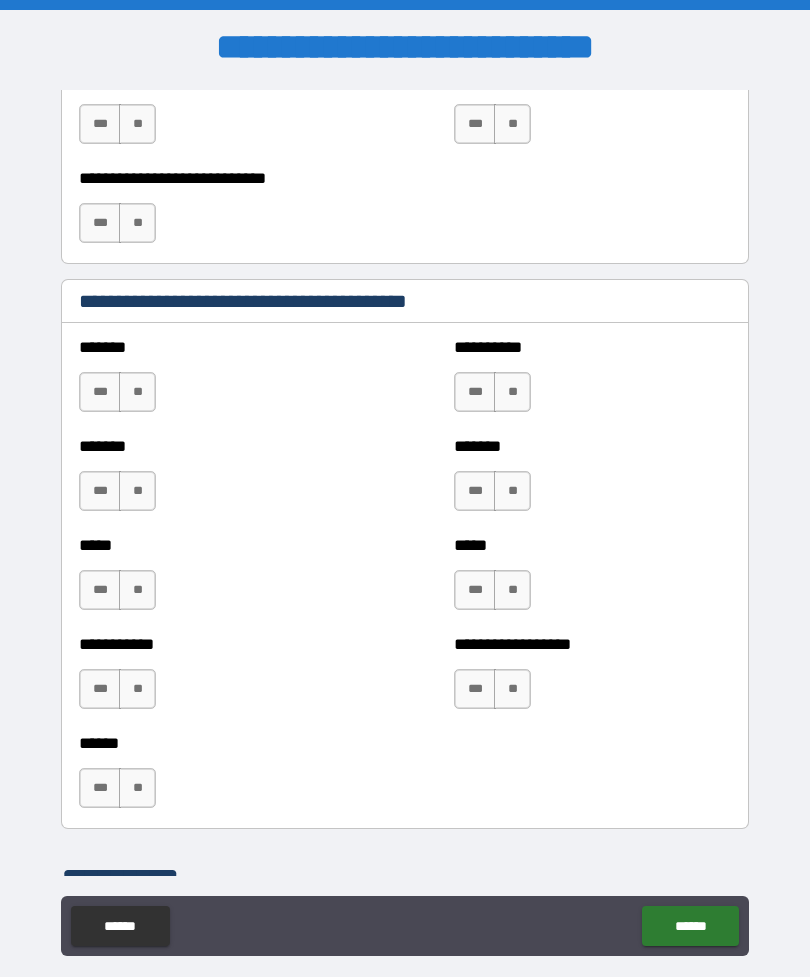 click on "**" at bounding box center (137, 392) 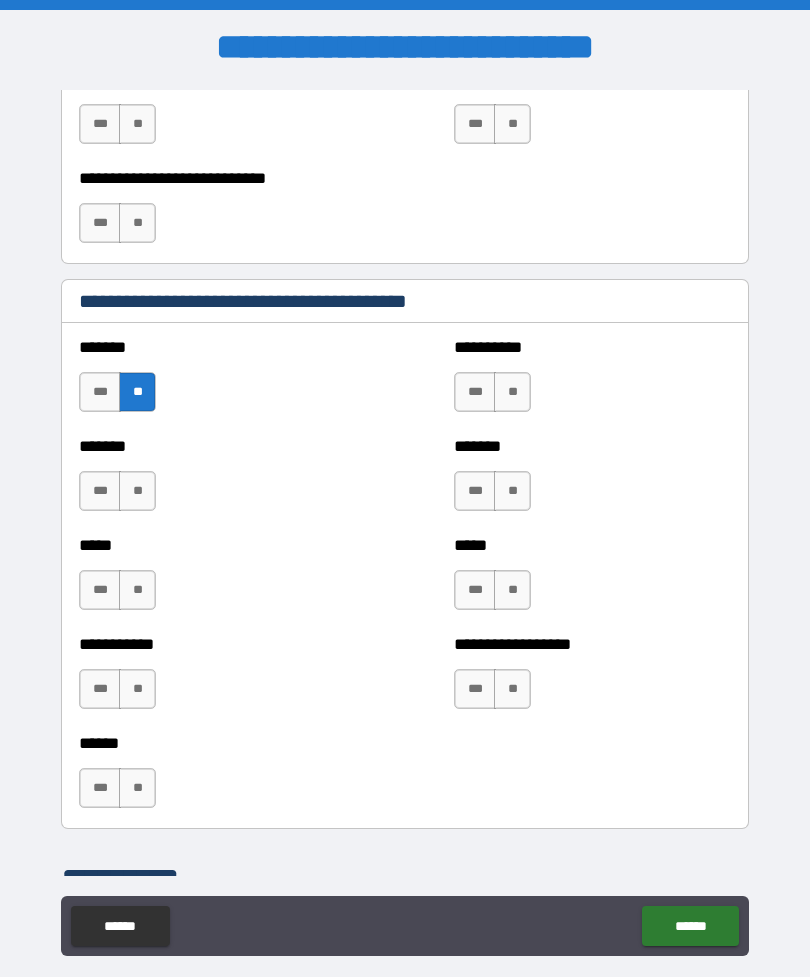 click on "**" at bounding box center [137, 491] 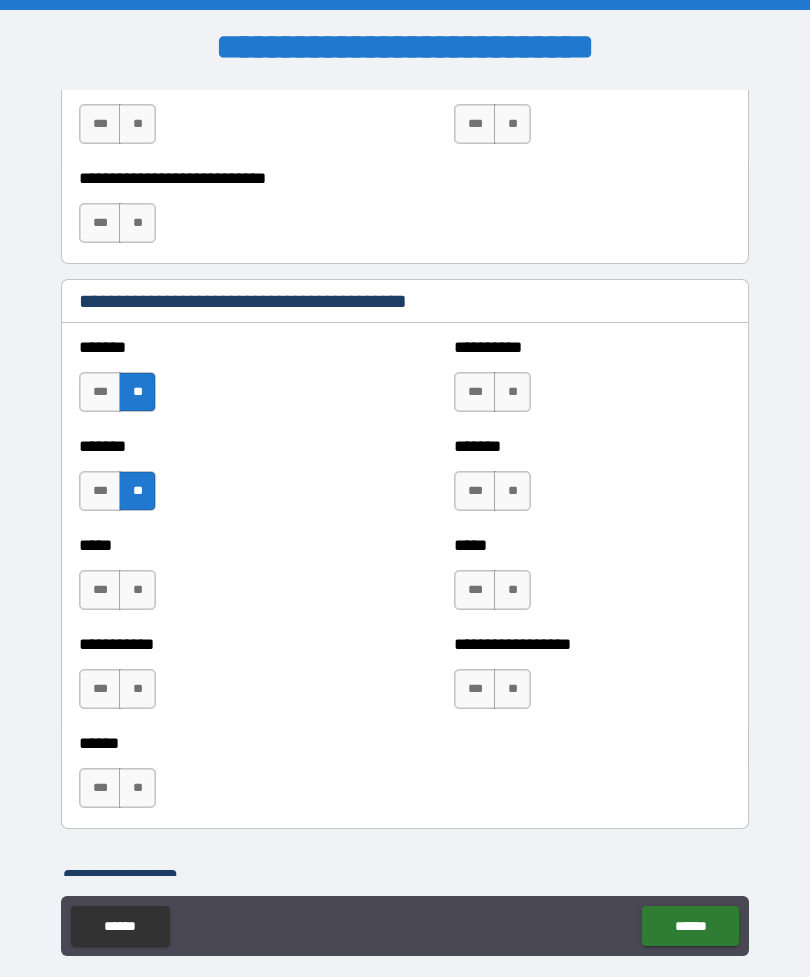 click on "**" at bounding box center [137, 590] 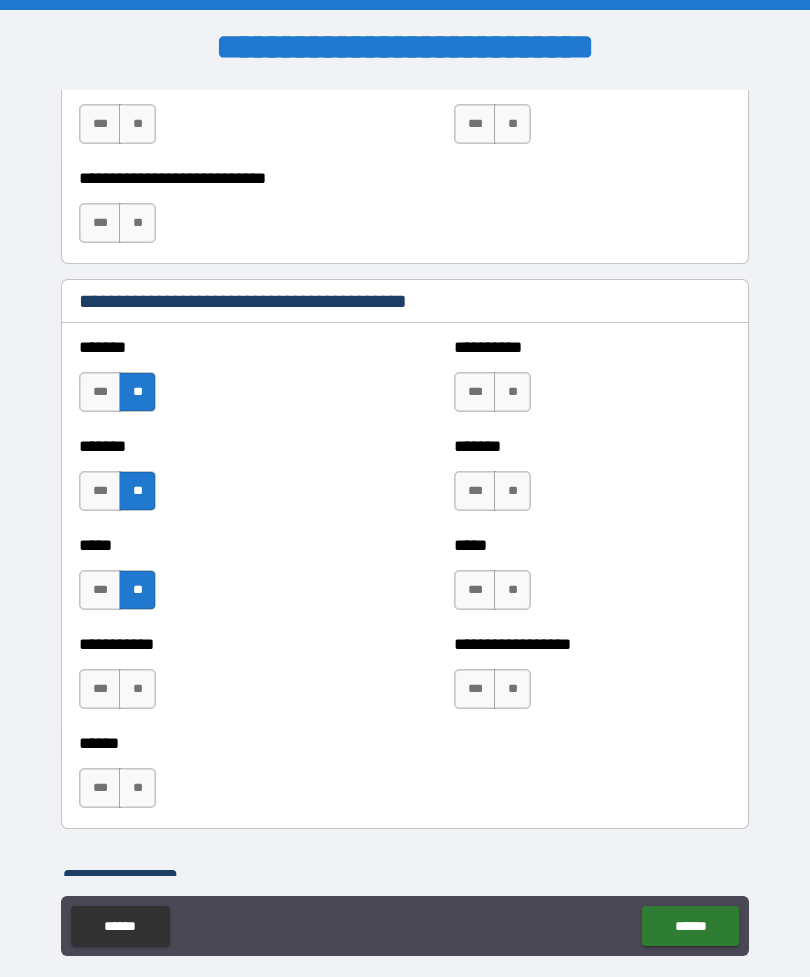 click on "**" at bounding box center (137, 689) 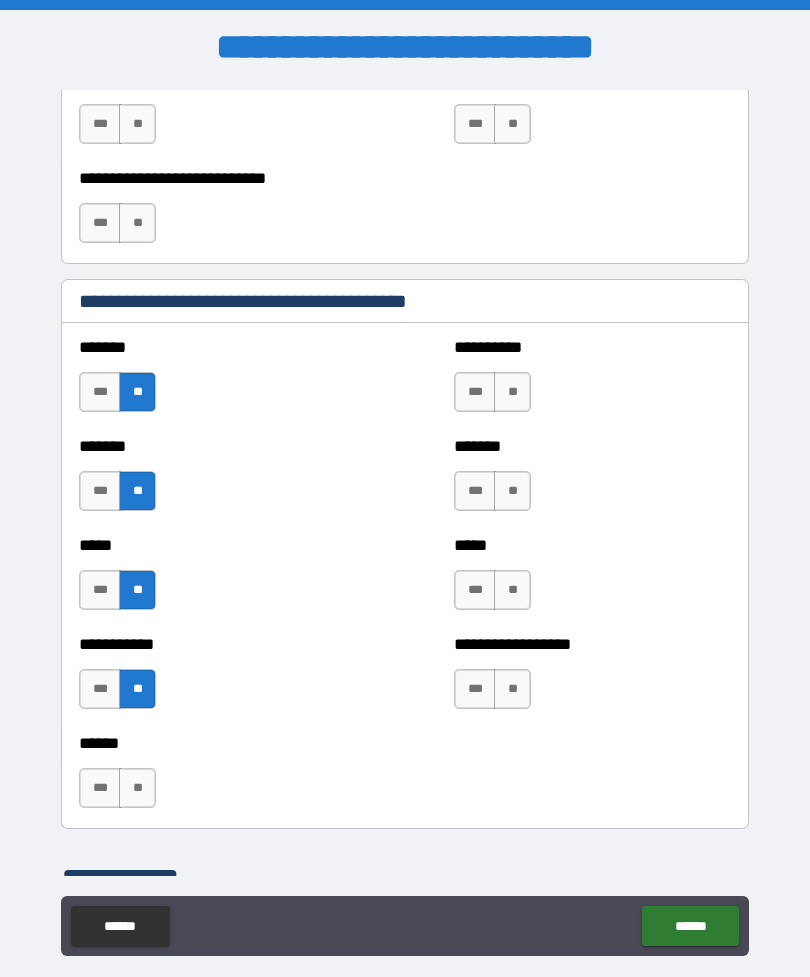 click on "**" at bounding box center (137, 788) 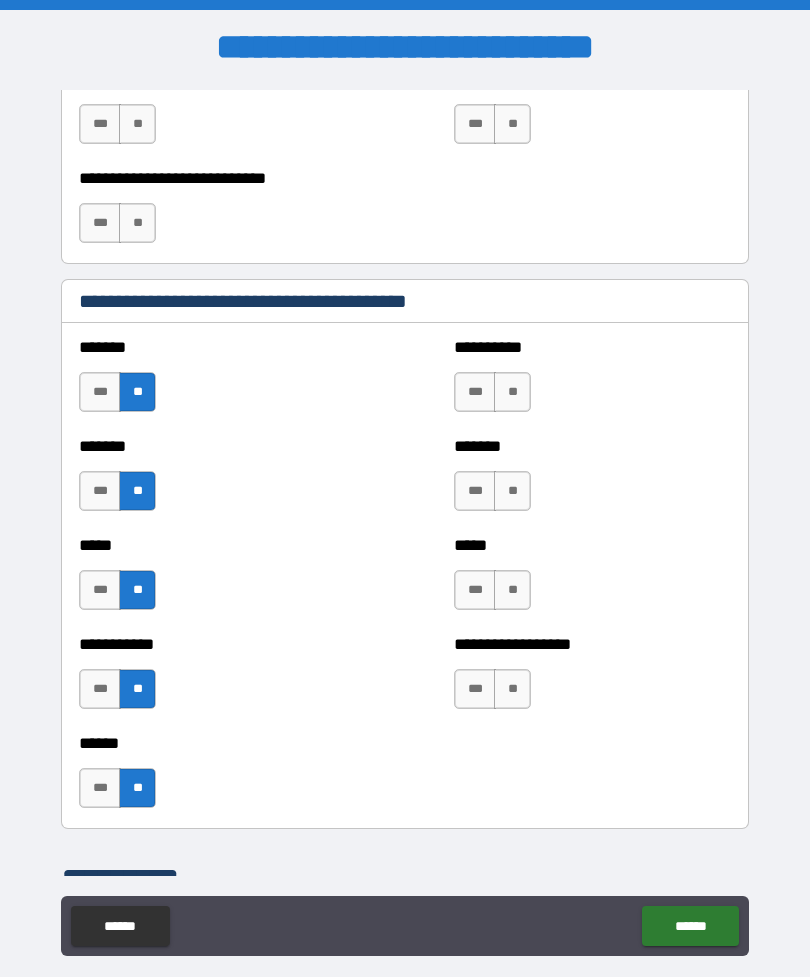 click on "**" at bounding box center (512, 392) 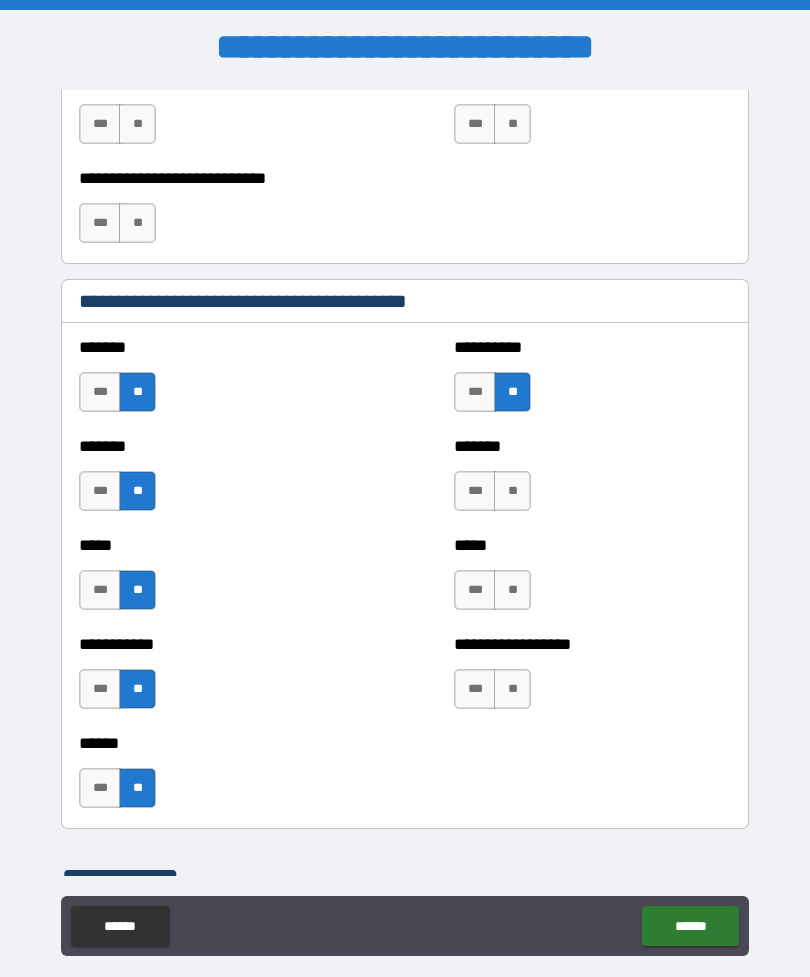 click on "**" at bounding box center [512, 491] 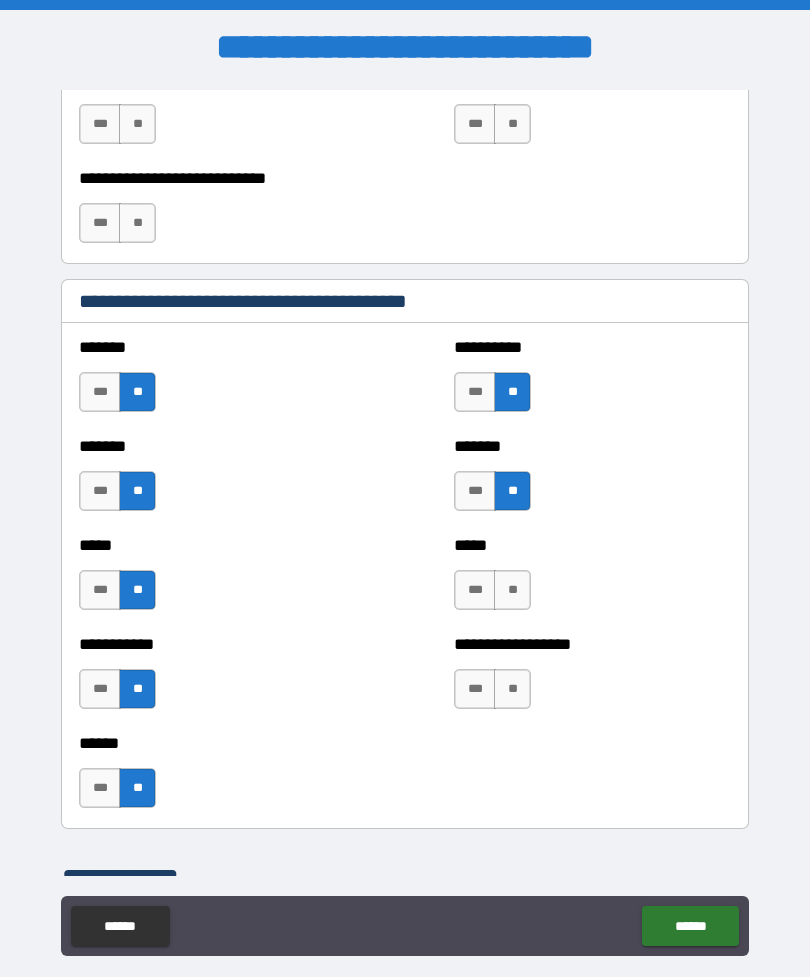 click on "**" at bounding box center (512, 590) 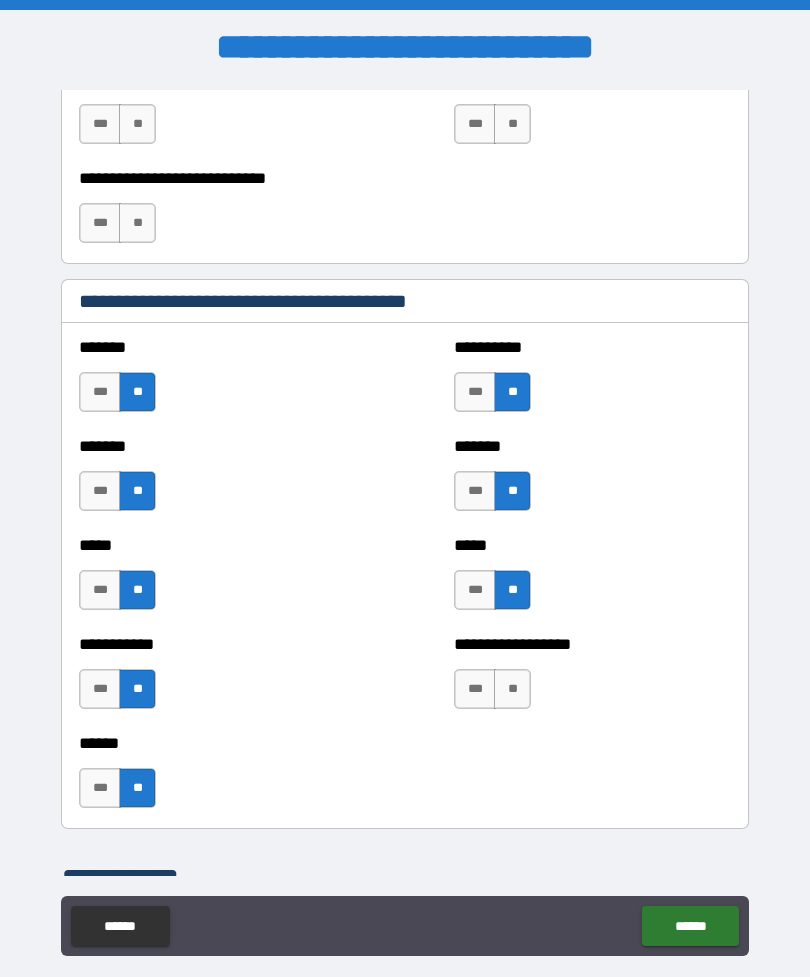 click on "**" at bounding box center (512, 689) 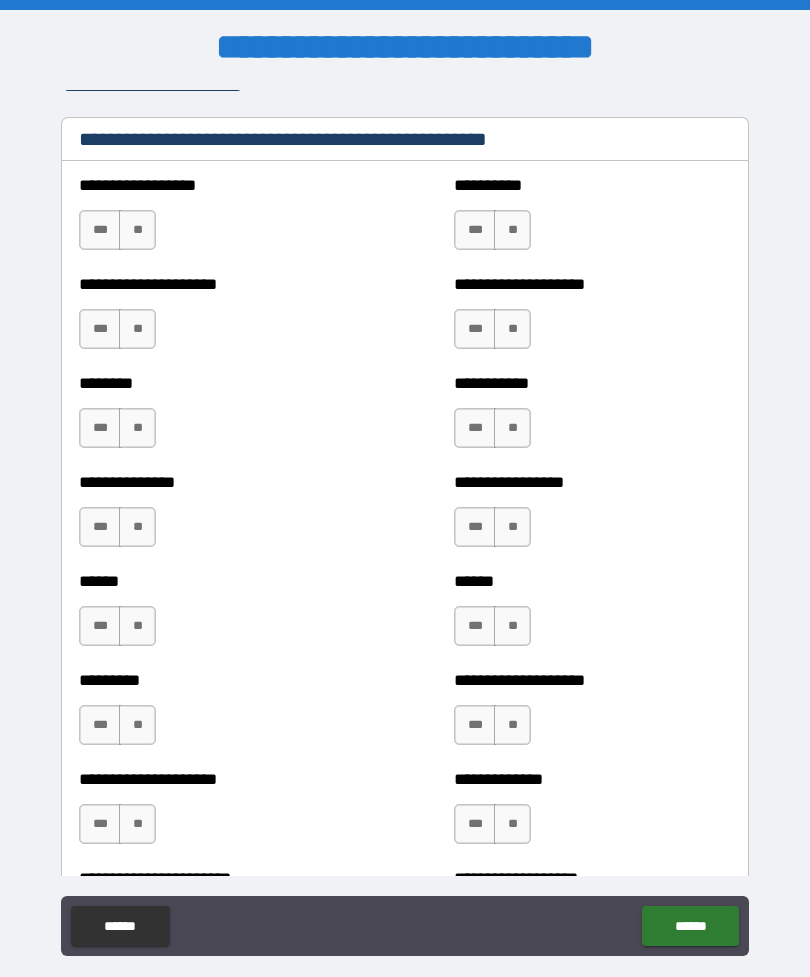 scroll, scrollTop: 2714, scrollLeft: 0, axis: vertical 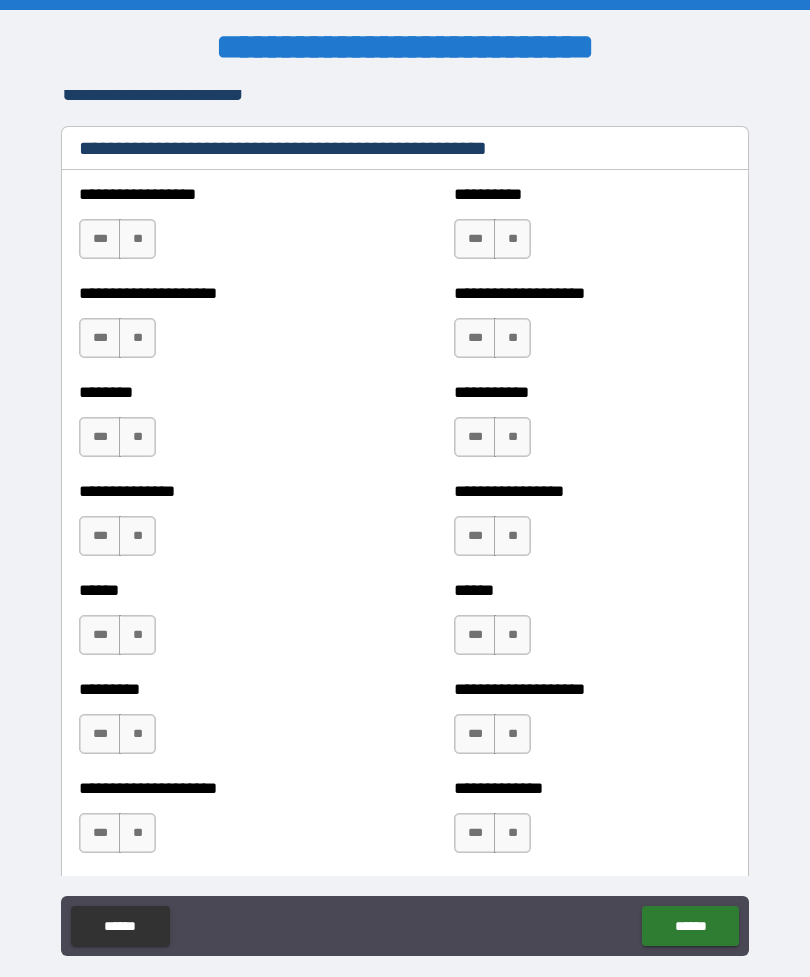 click on "**" at bounding box center [137, 239] 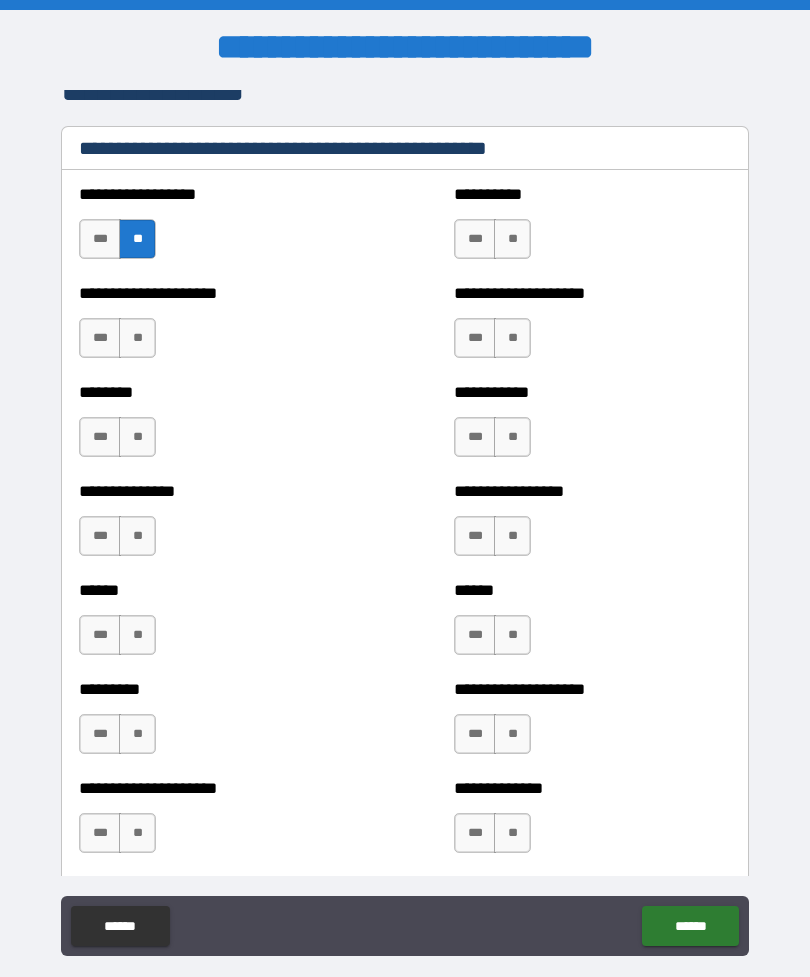 click on "**" at bounding box center [137, 338] 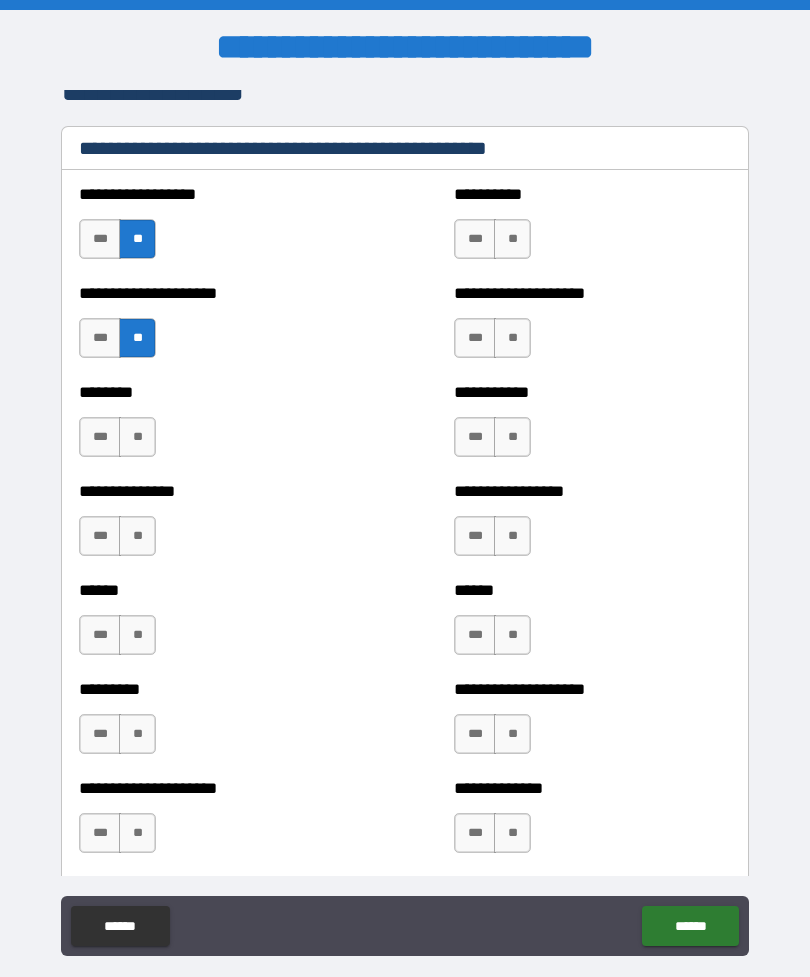 click on "**" at bounding box center (137, 437) 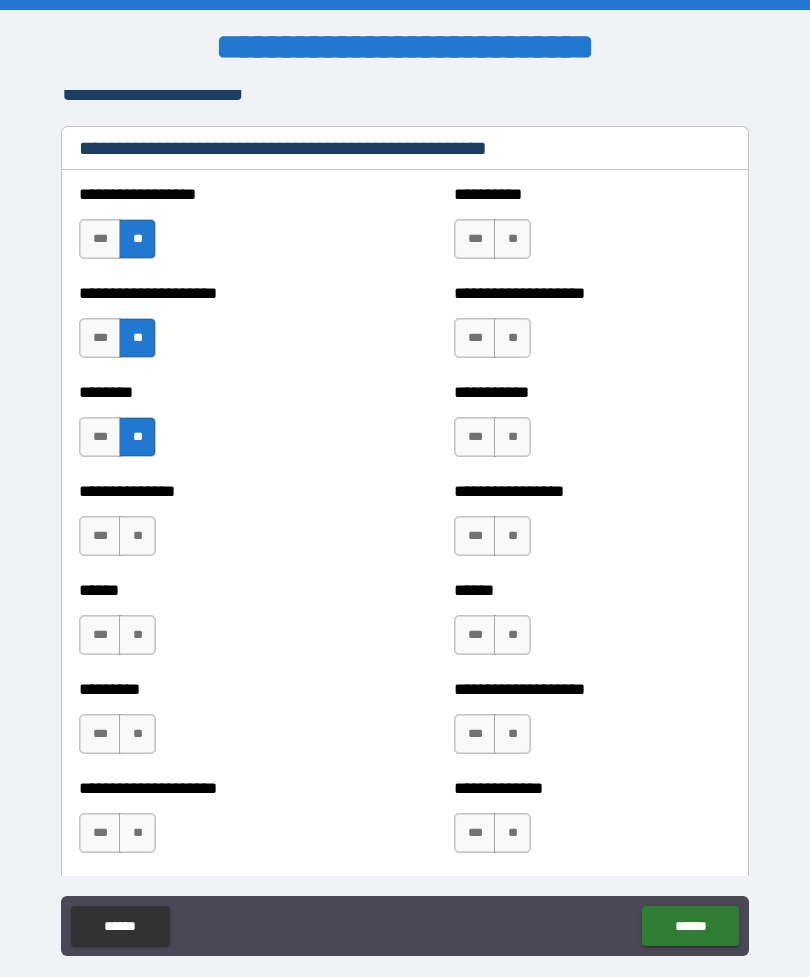 click on "**" at bounding box center (137, 536) 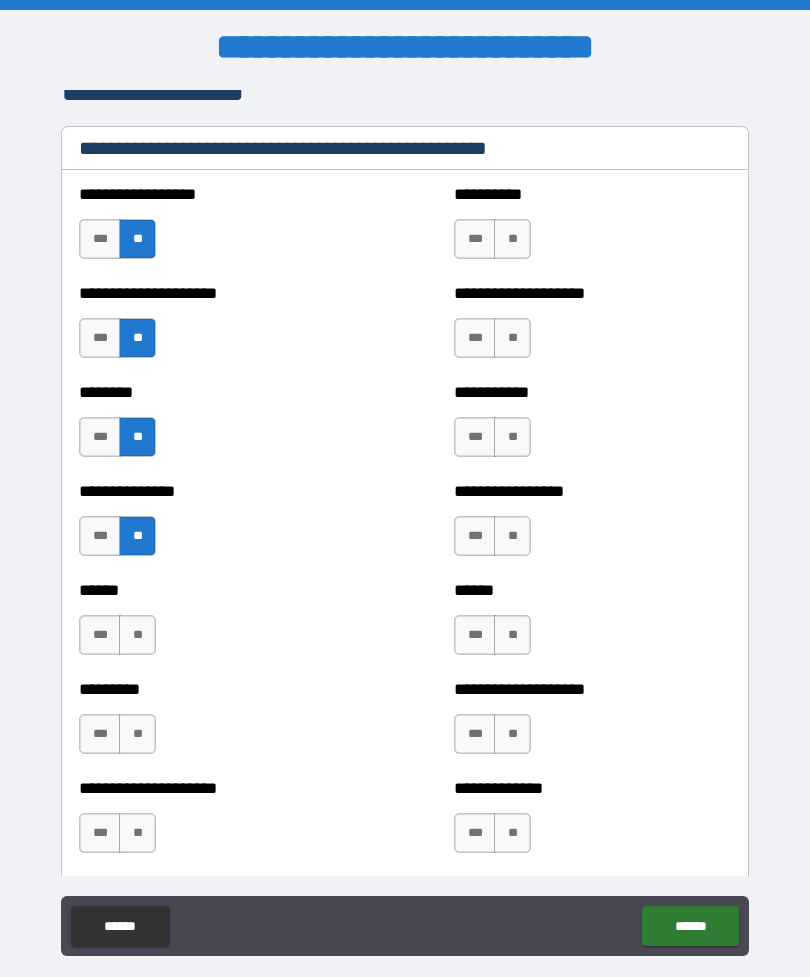 click on "**" at bounding box center [137, 635] 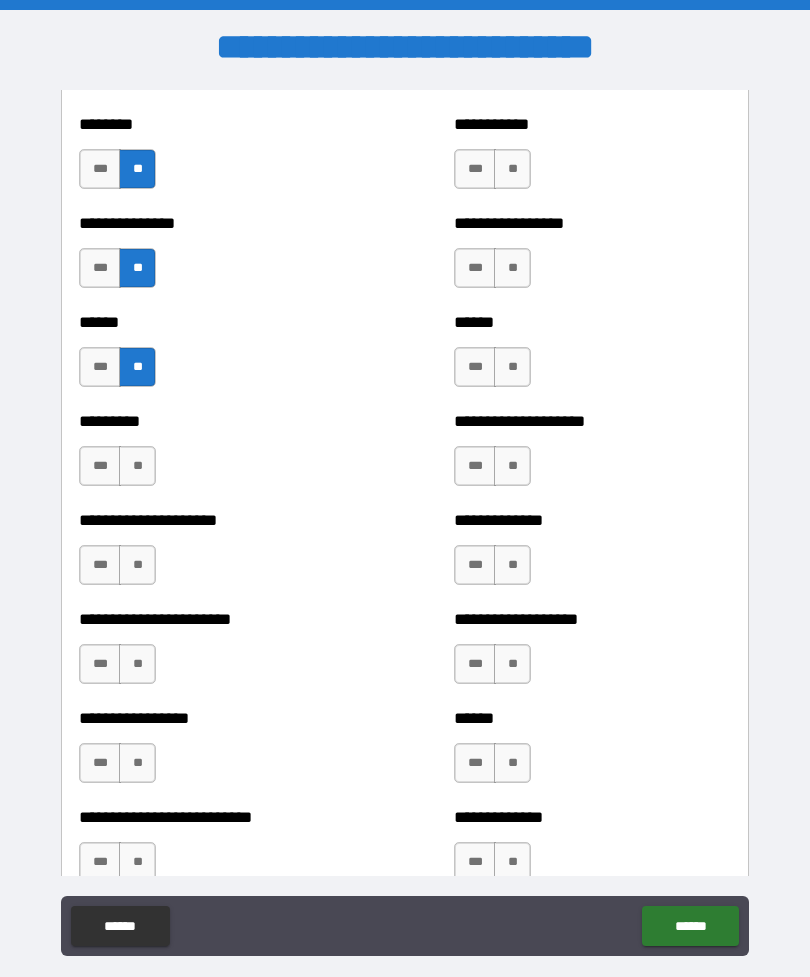 scroll, scrollTop: 2984, scrollLeft: 0, axis: vertical 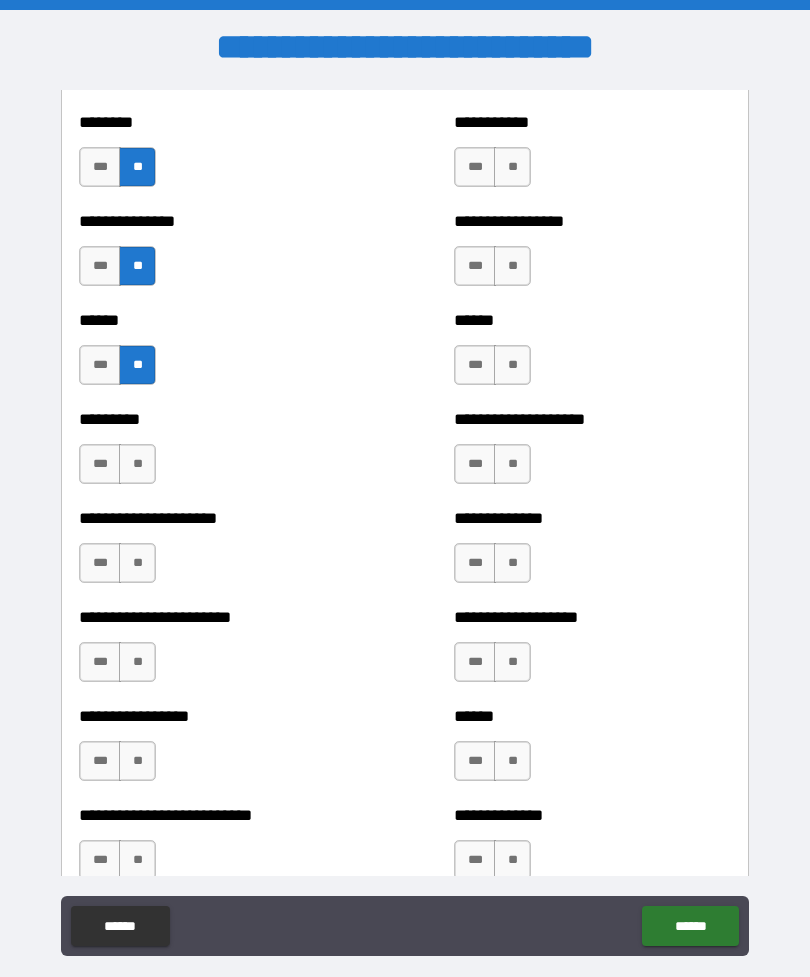 click on "**" at bounding box center [137, 464] 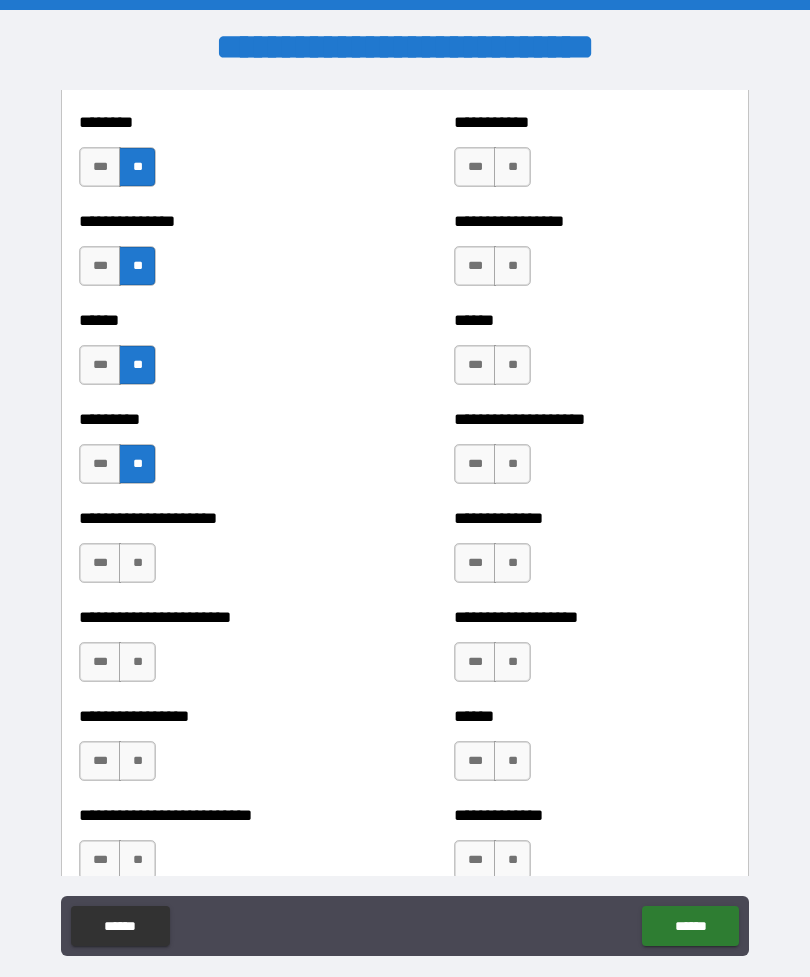 click on "**" at bounding box center (137, 563) 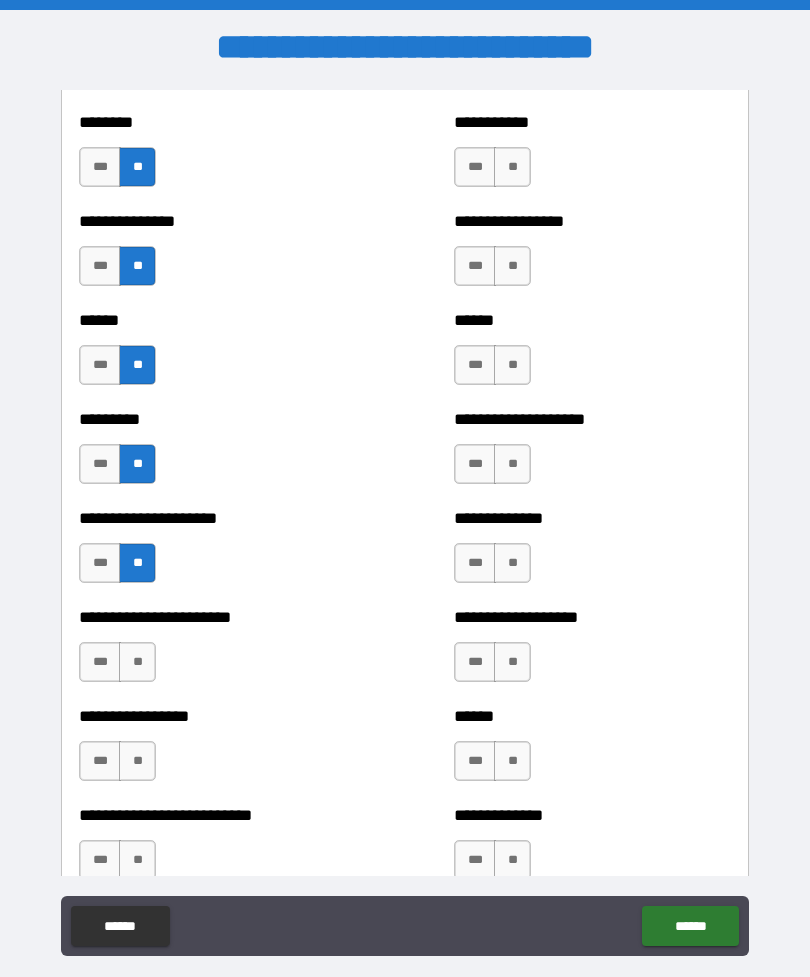 click on "**" at bounding box center (137, 662) 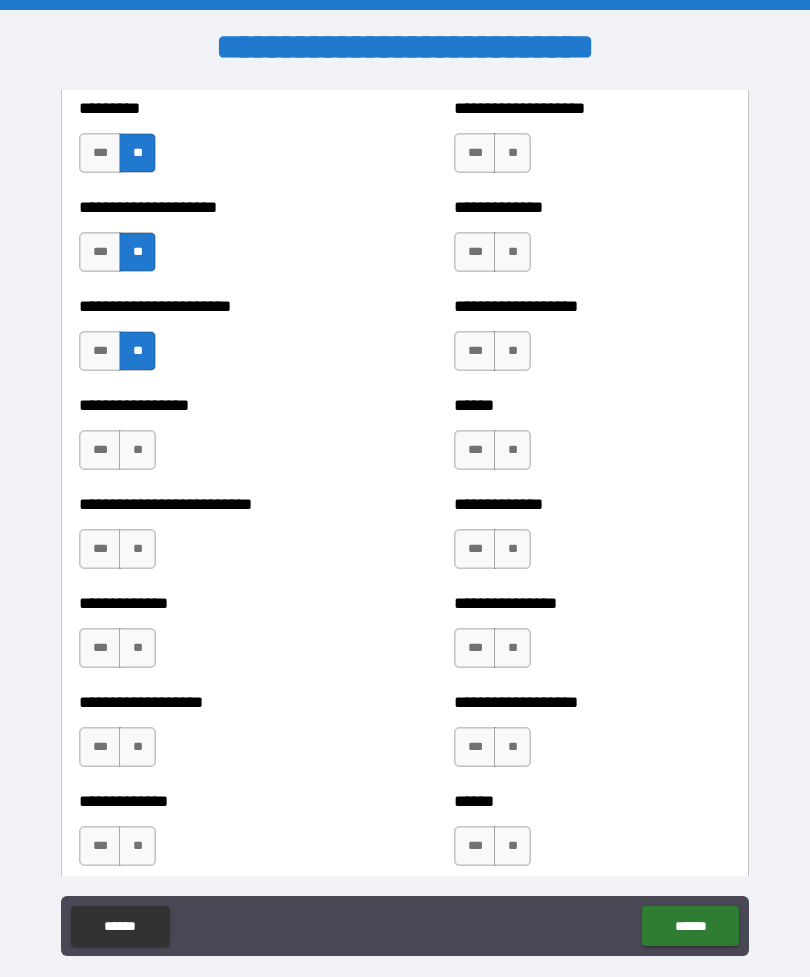 scroll, scrollTop: 3311, scrollLeft: 0, axis: vertical 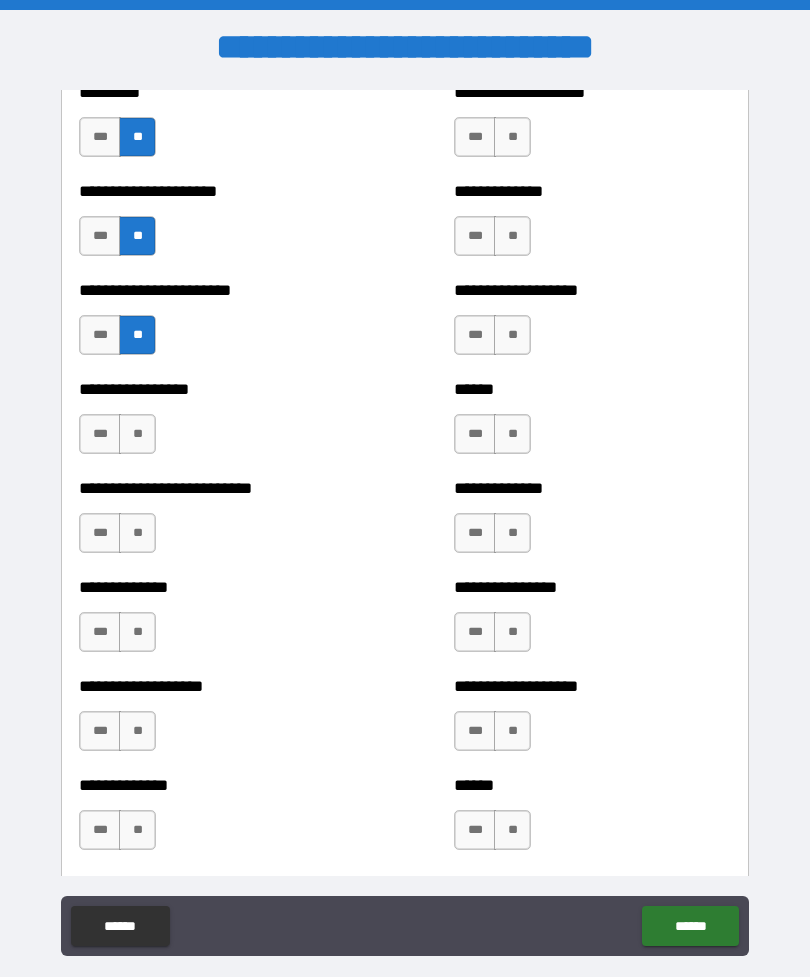 click on "**" at bounding box center [137, 434] 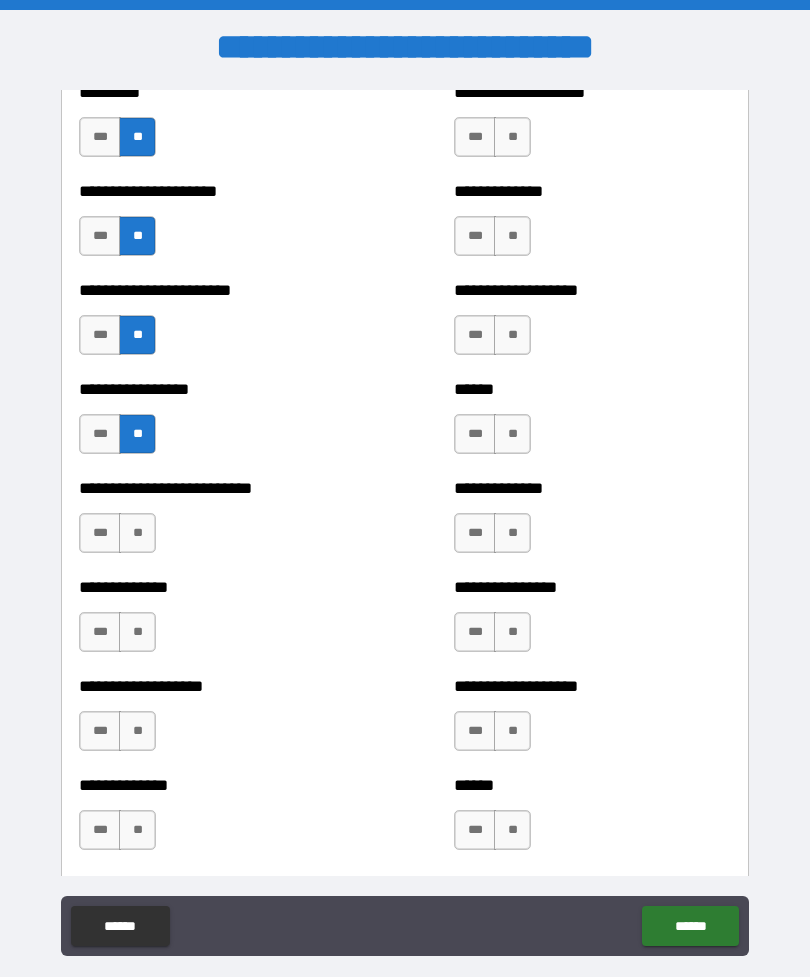 click on "**" at bounding box center (137, 533) 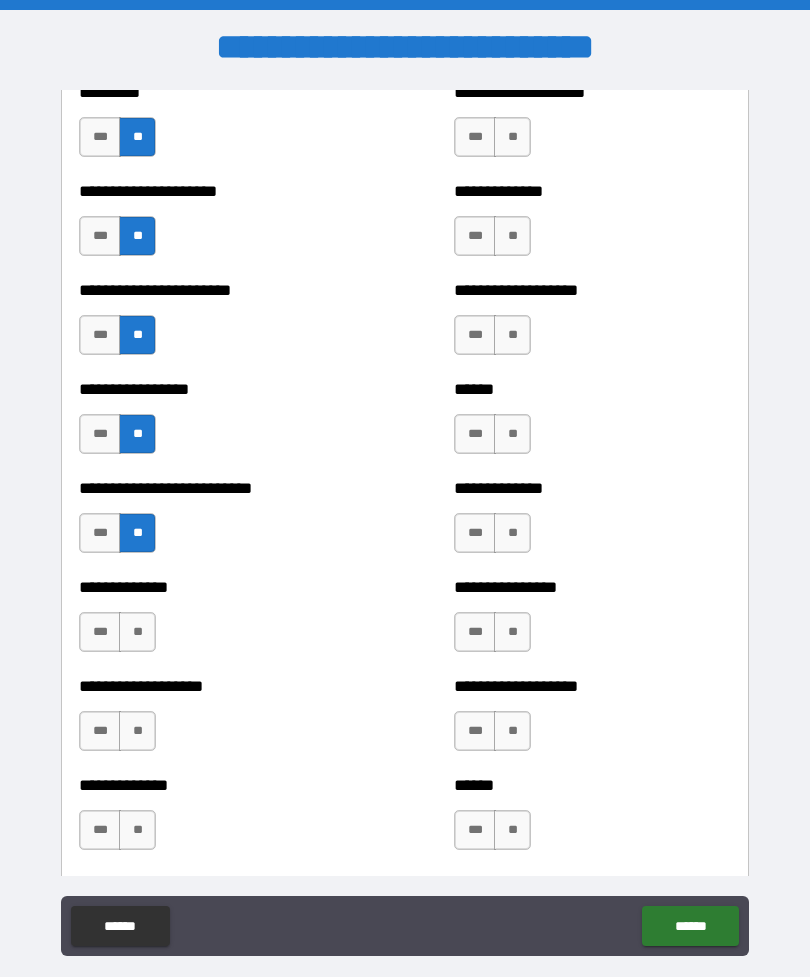 click on "**" at bounding box center (137, 632) 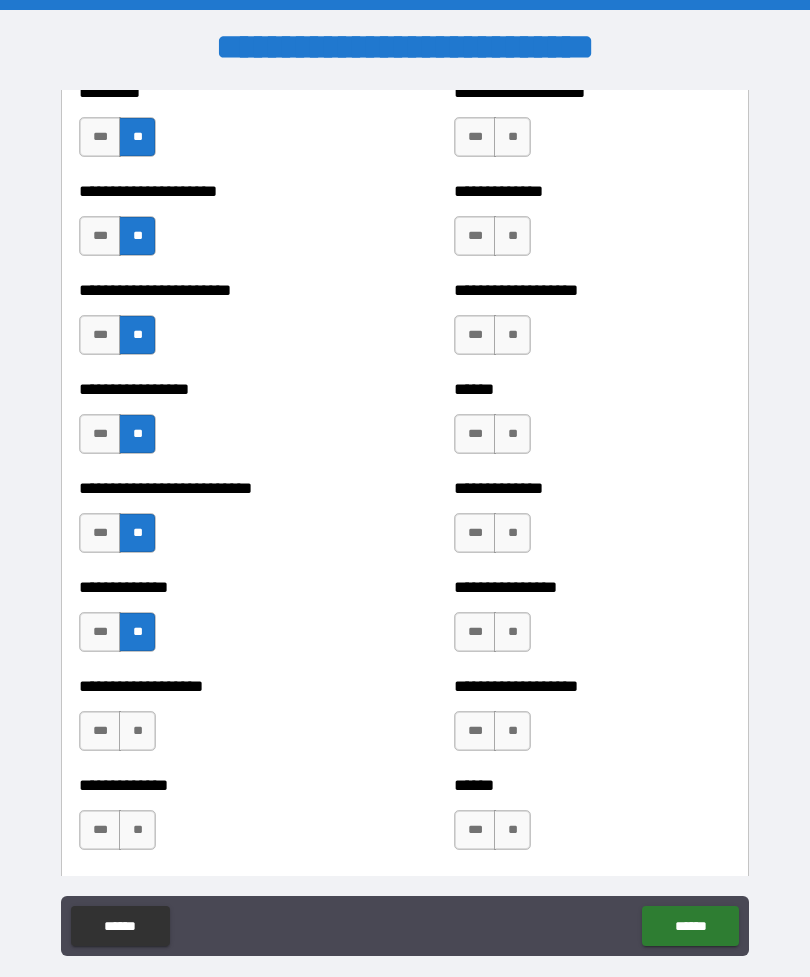 click on "**" at bounding box center (137, 731) 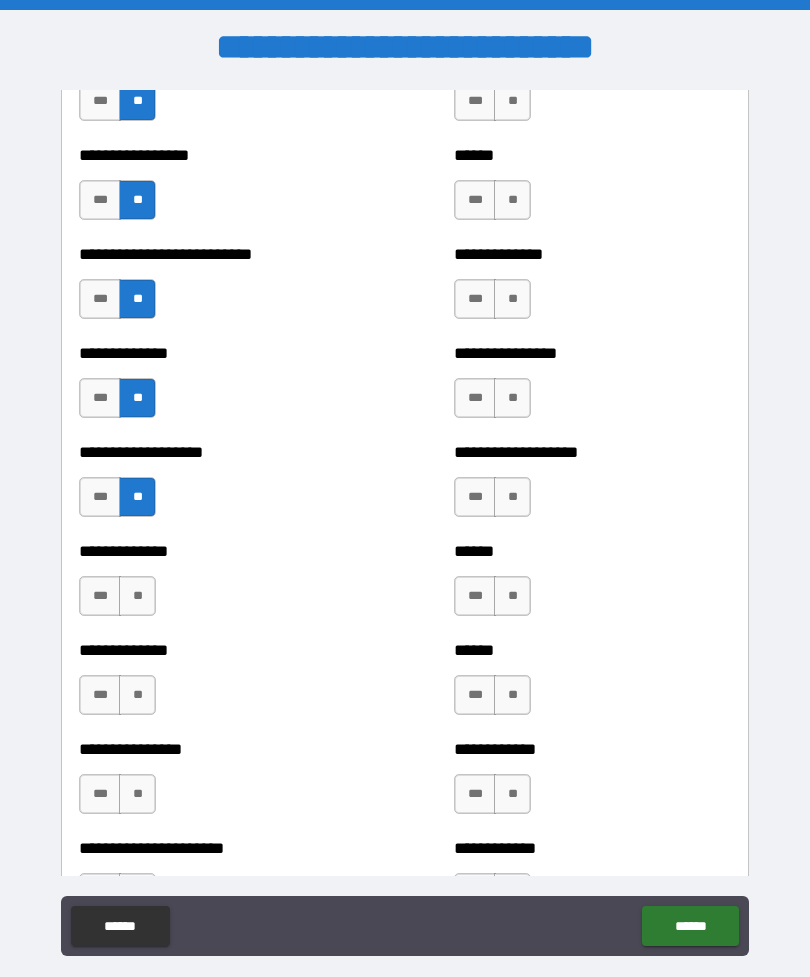 click on "**" at bounding box center [137, 596] 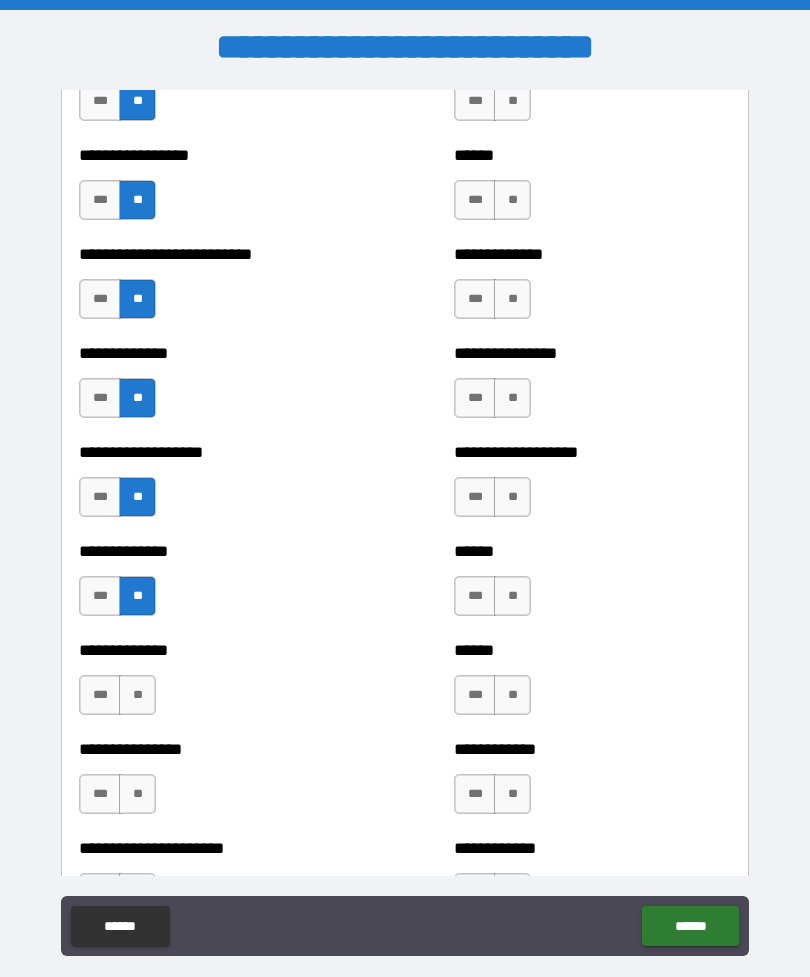 click on "**" at bounding box center [137, 695] 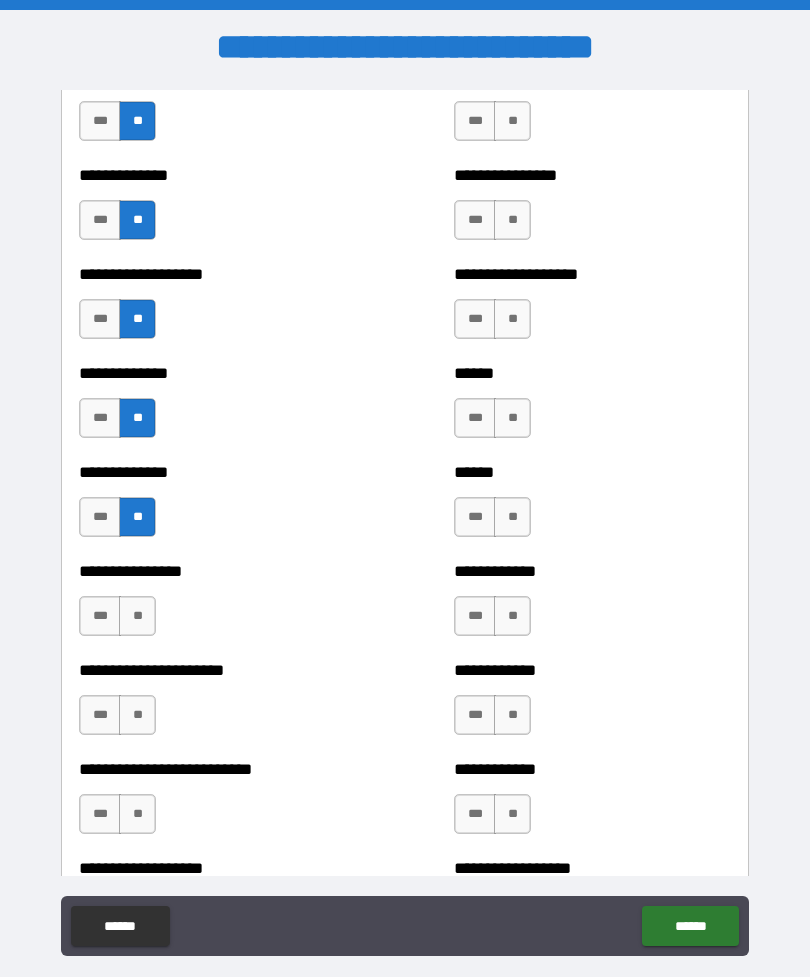 click on "**" at bounding box center [137, 616] 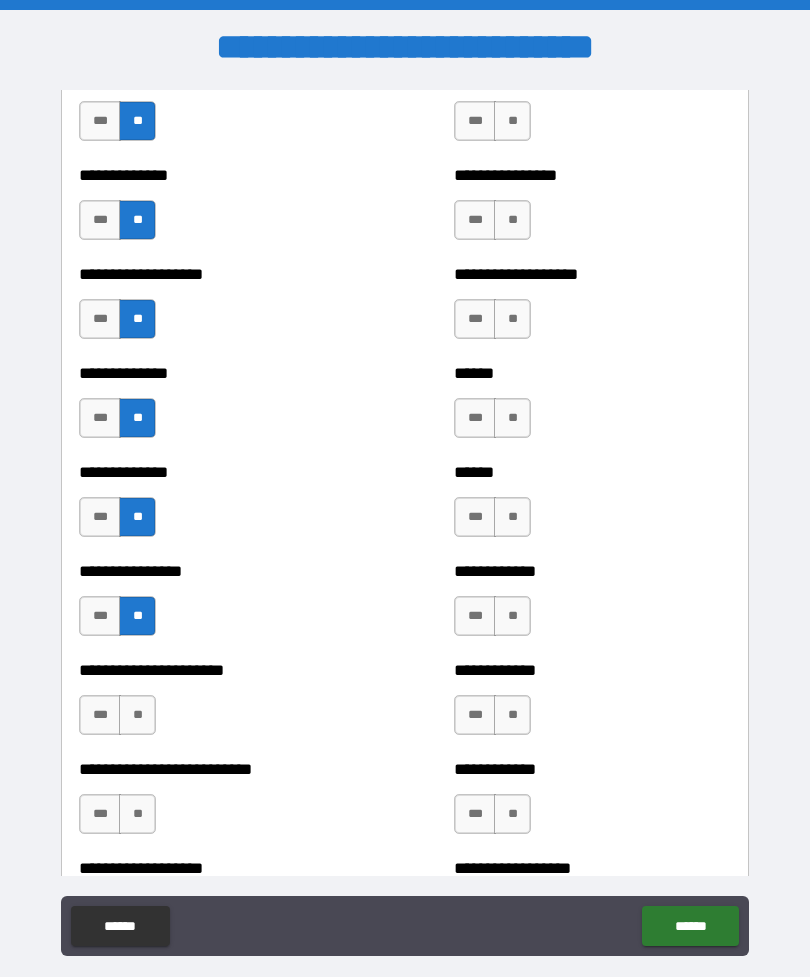 click on "**" at bounding box center [137, 715] 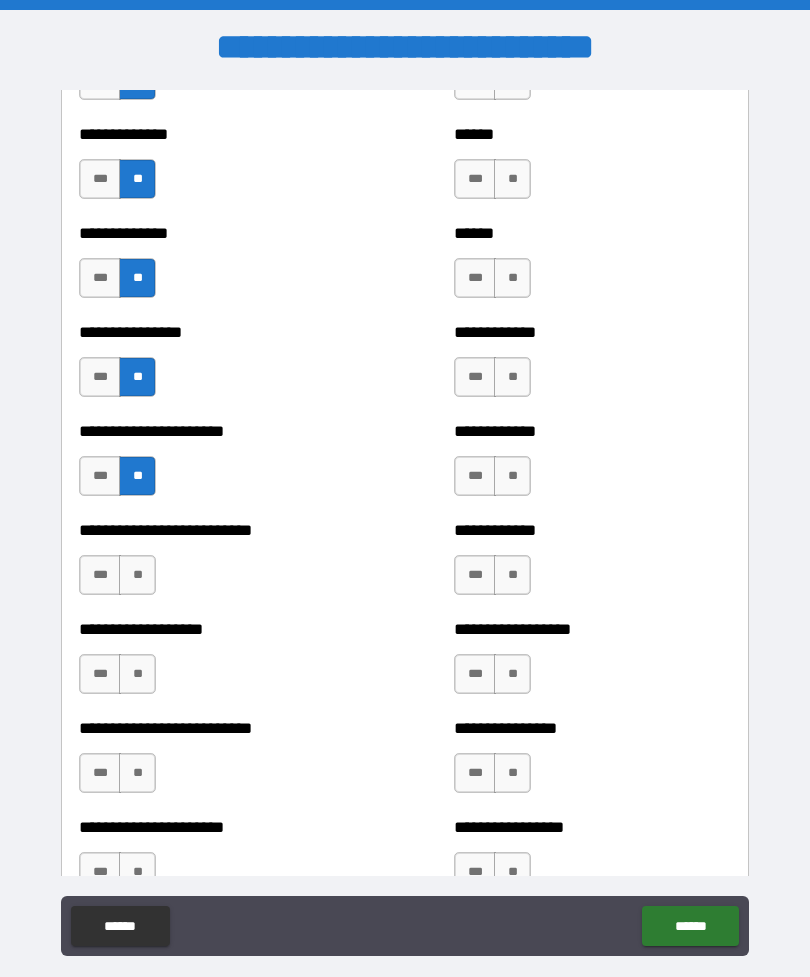 click on "**" at bounding box center [137, 575] 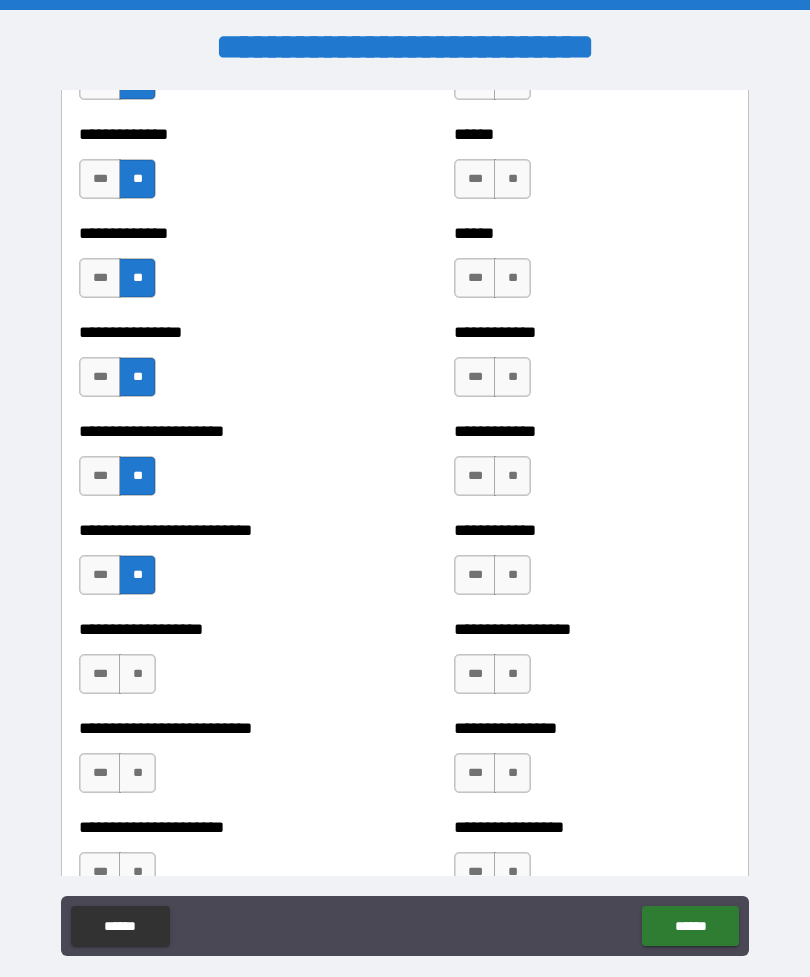 click on "**" at bounding box center [137, 674] 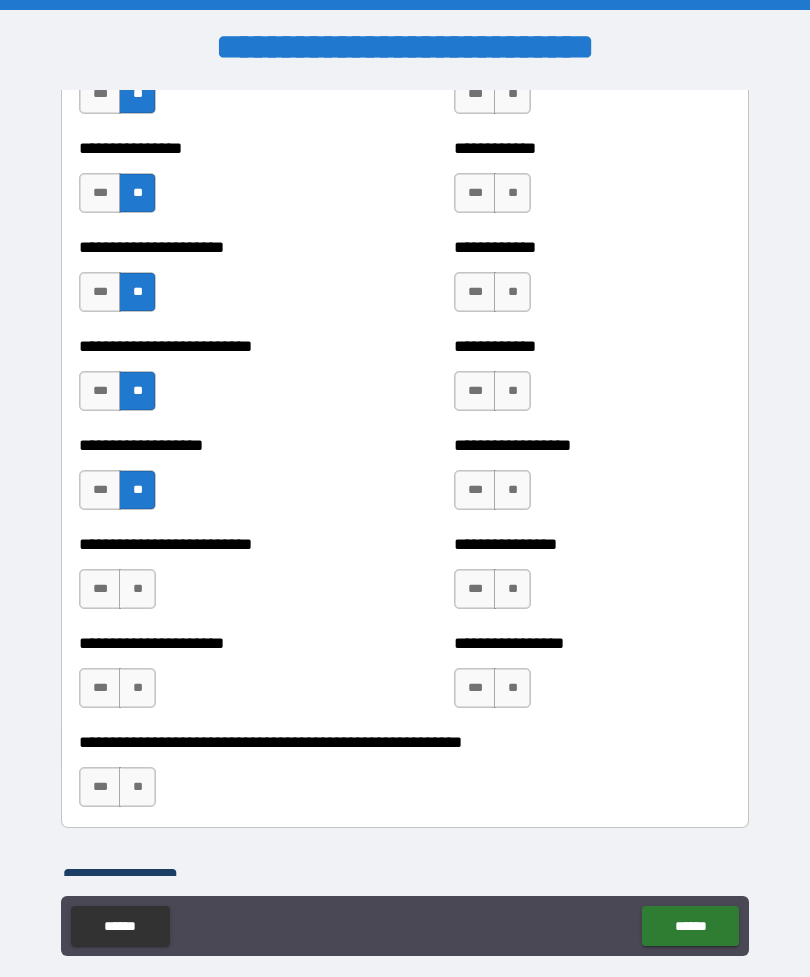 scroll, scrollTop: 4187, scrollLeft: 0, axis: vertical 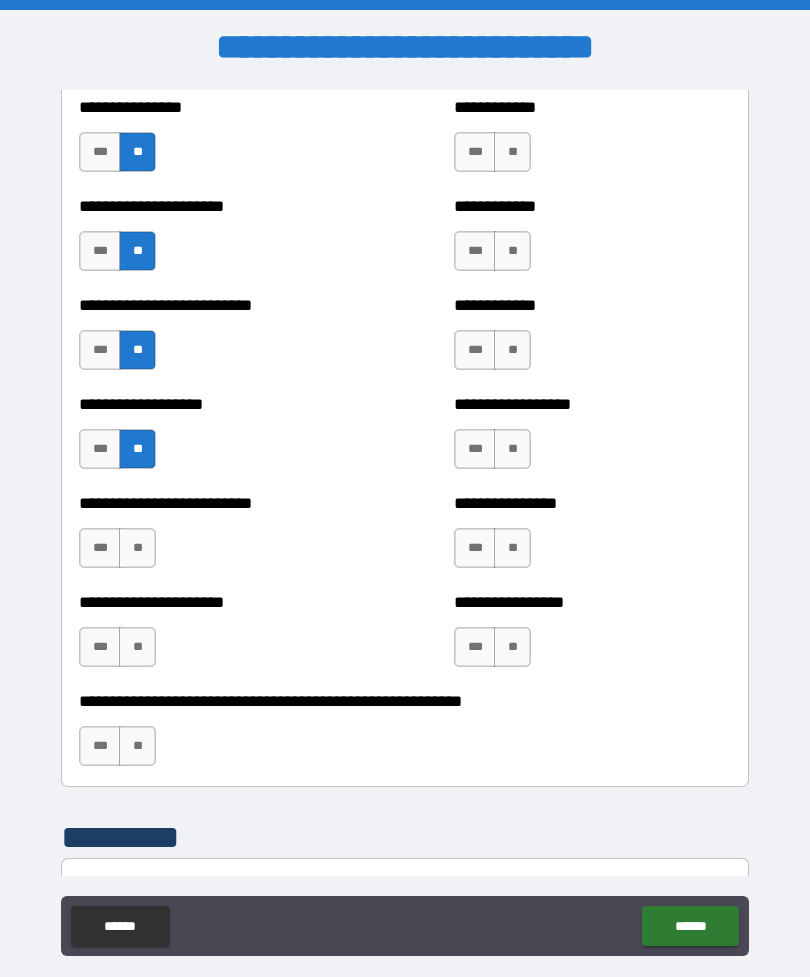 click on "**" at bounding box center [137, 548] 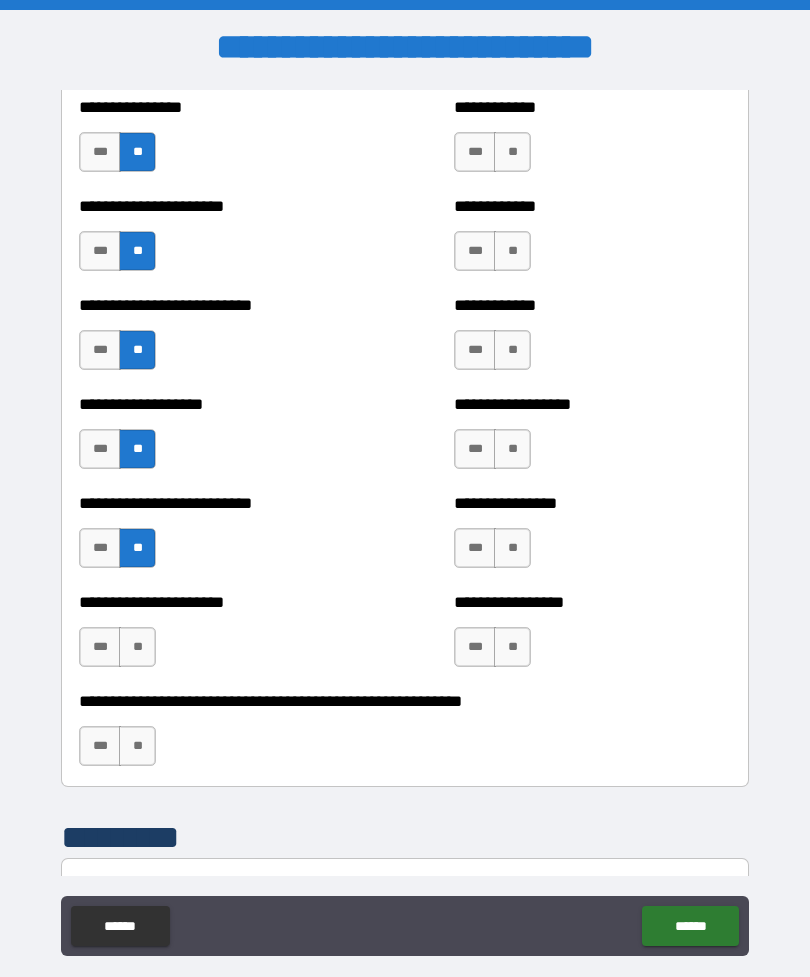 click on "**" at bounding box center [137, 647] 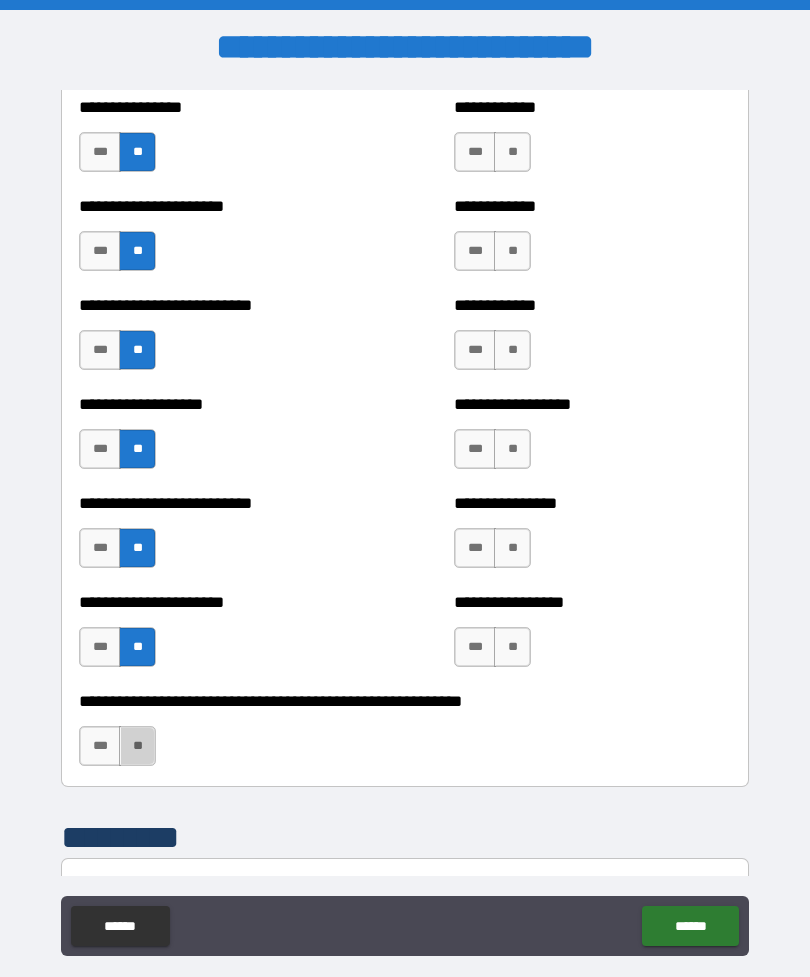 click on "**" at bounding box center [137, 746] 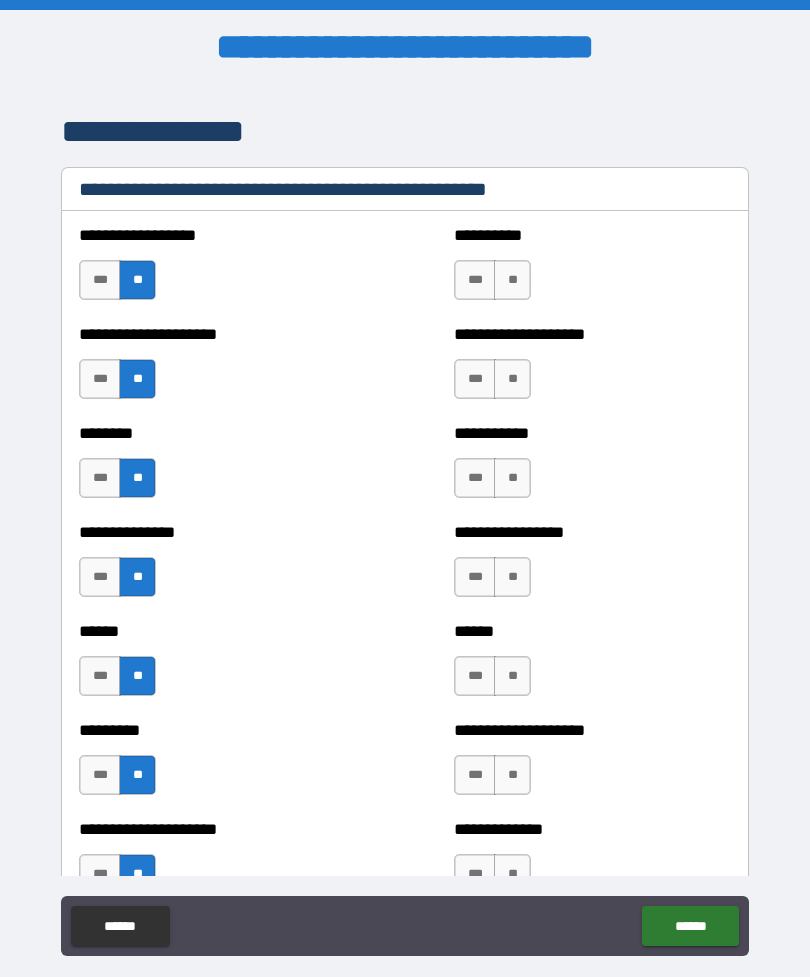 scroll, scrollTop: 2616, scrollLeft: 0, axis: vertical 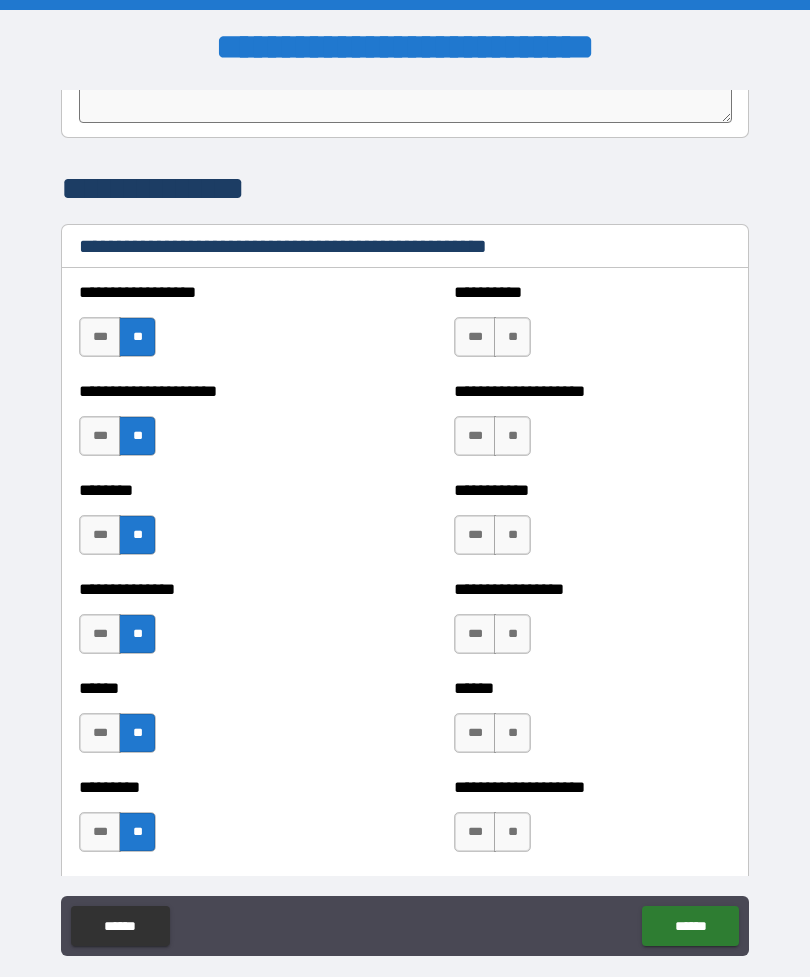 click on "**" at bounding box center (512, 337) 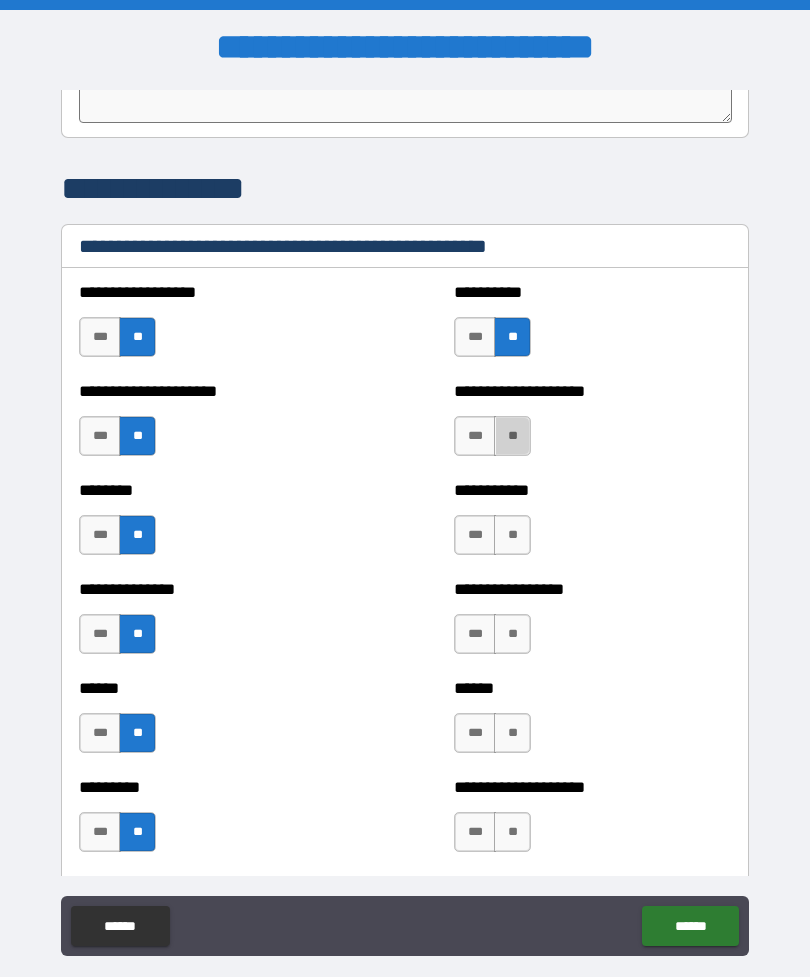 click on "**" at bounding box center (512, 436) 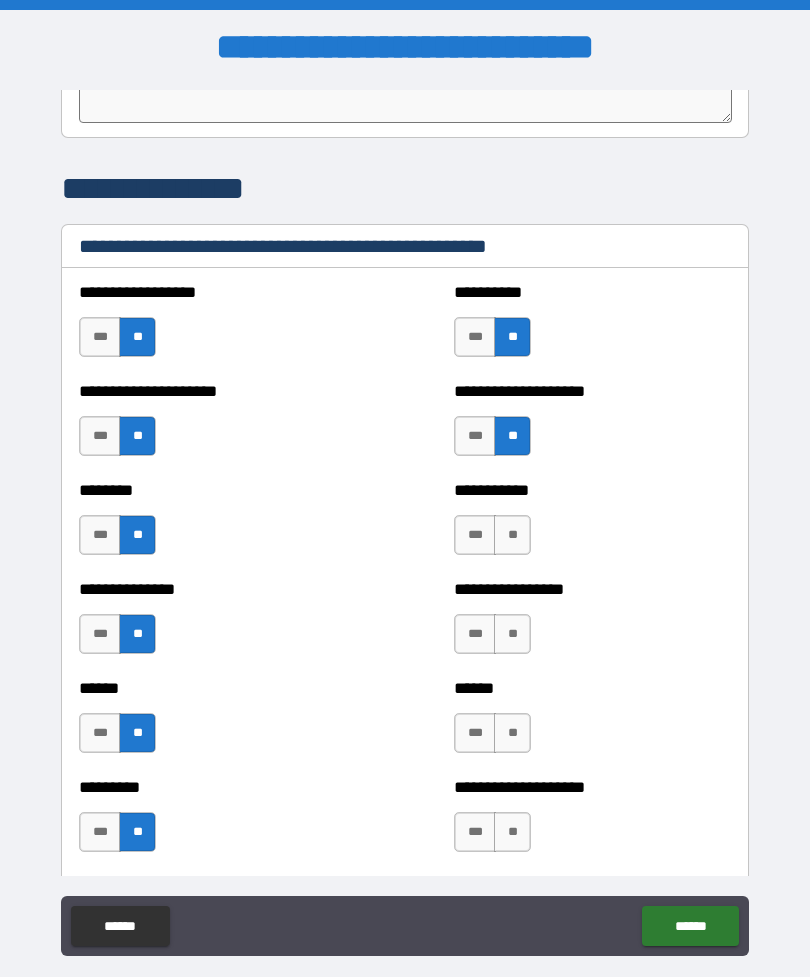 click on "**" at bounding box center [512, 535] 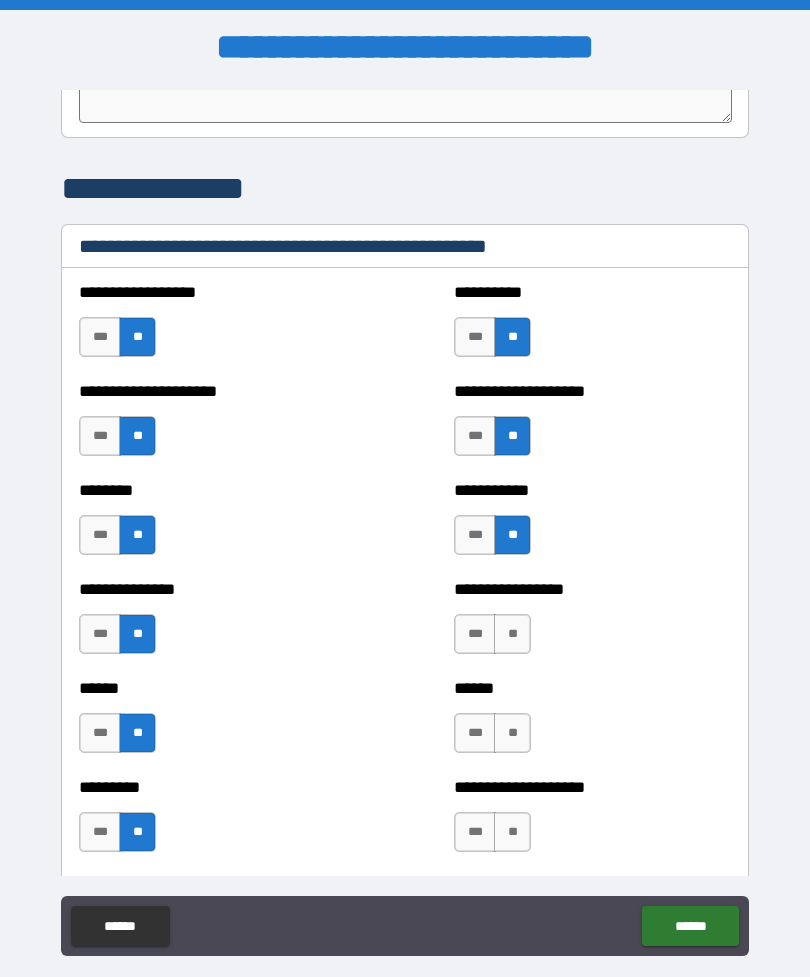 click on "**" at bounding box center (512, 634) 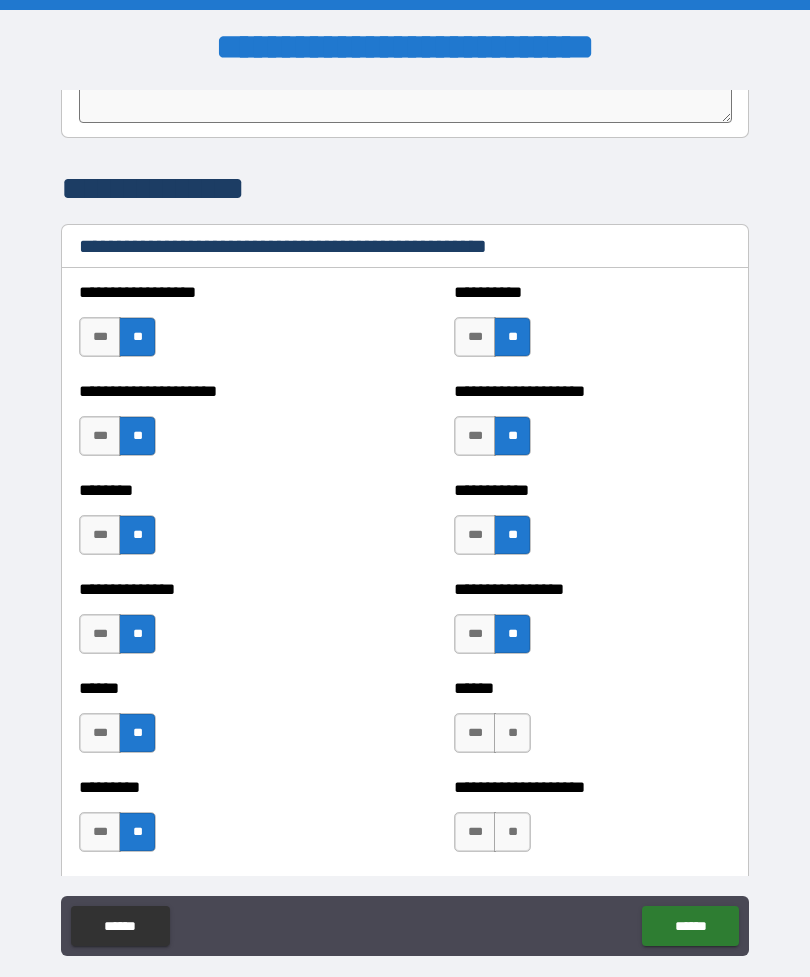 click on "**" at bounding box center [512, 733] 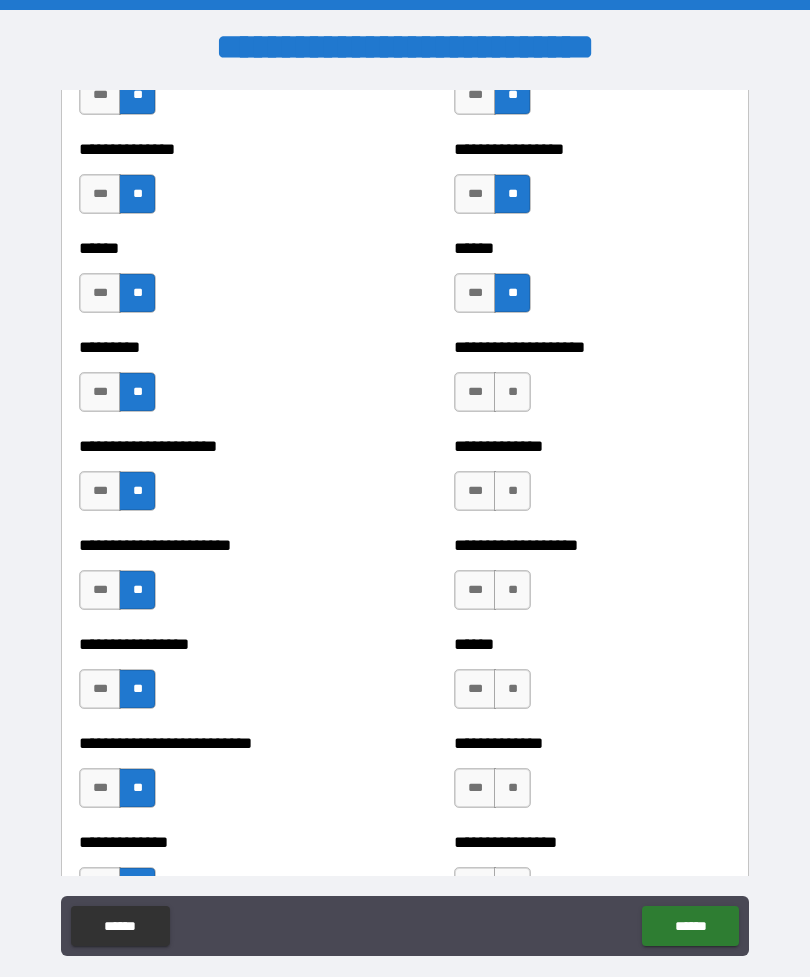 scroll, scrollTop: 3056, scrollLeft: 0, axis: vertical 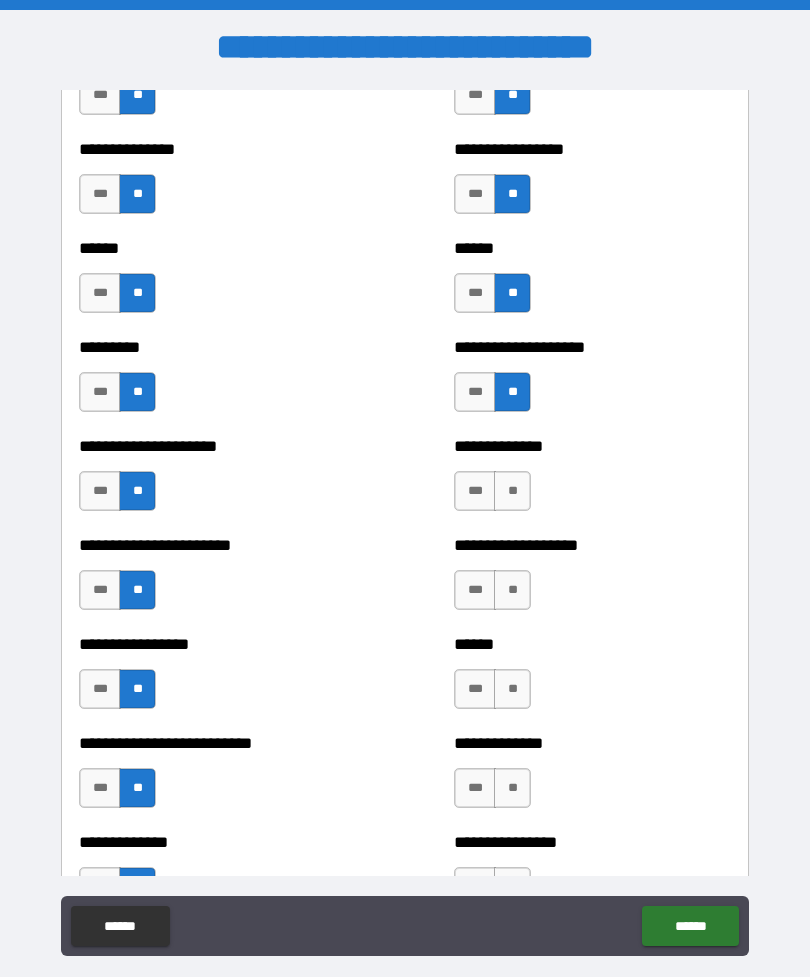 click on "**" at bounding box center [512, 491] 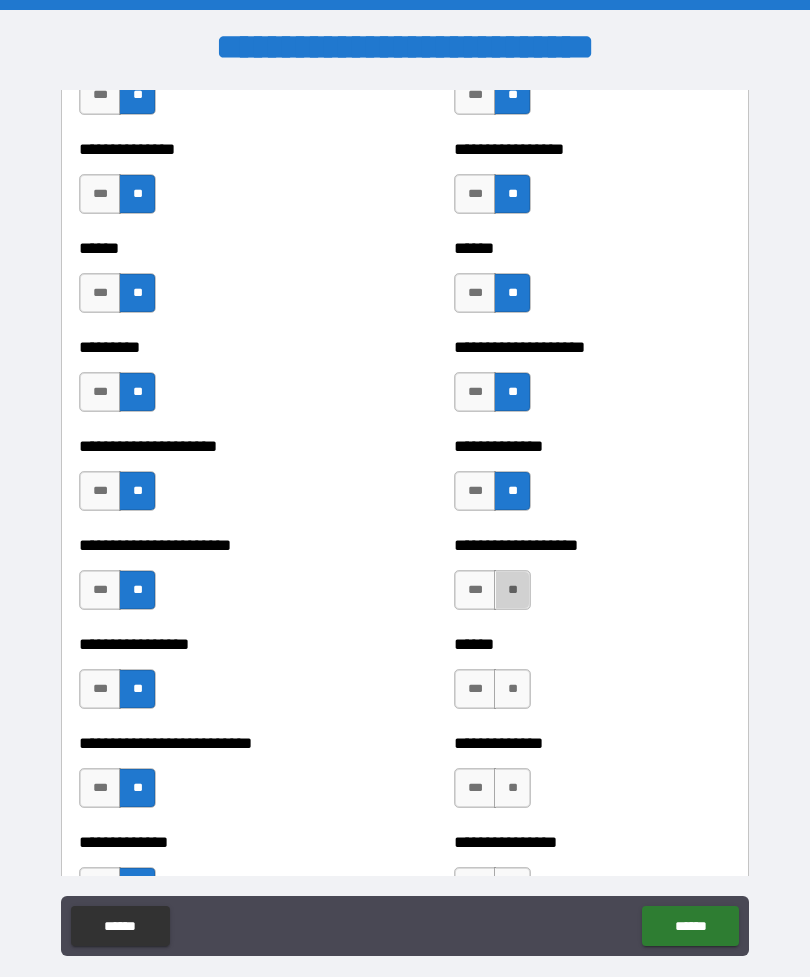 click on "**" at bounding box center (512, 590) 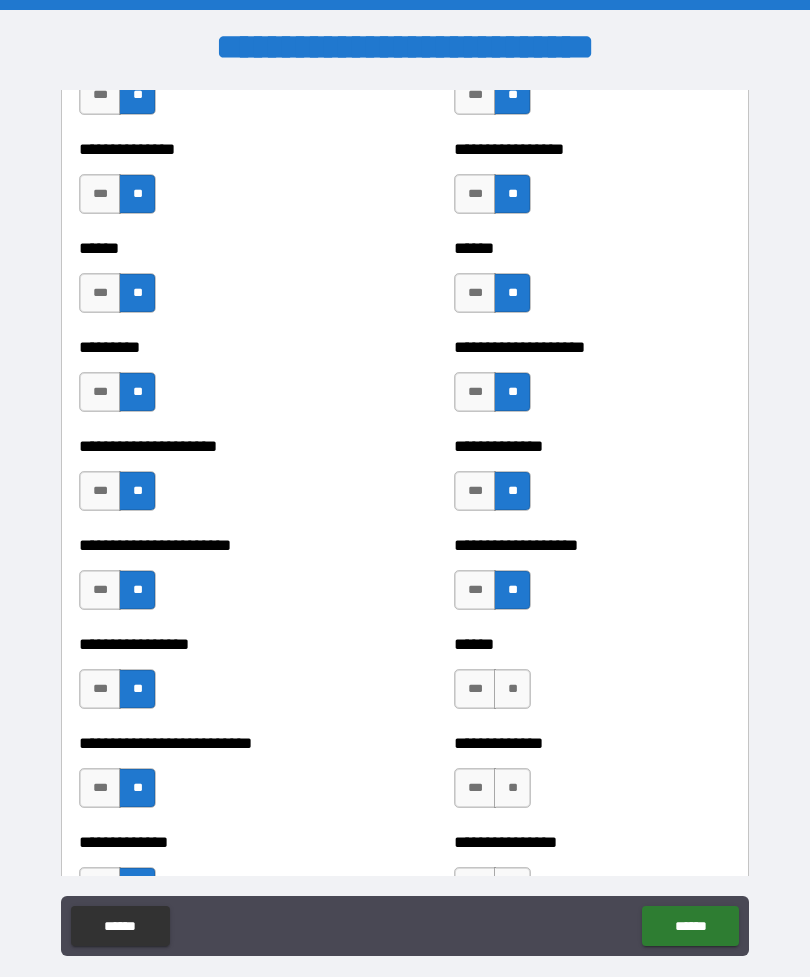 click on "**" at bounding box center (512, 689) 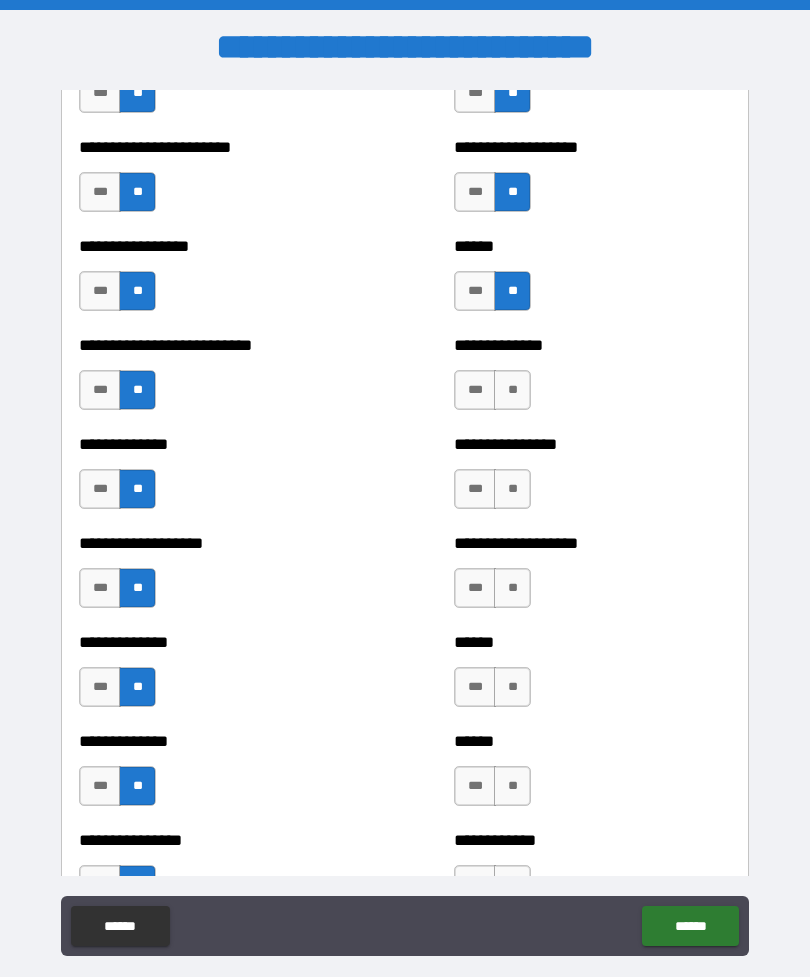 scroll, scrollTop: 3452, scrollLeft: 0, axis: vertical 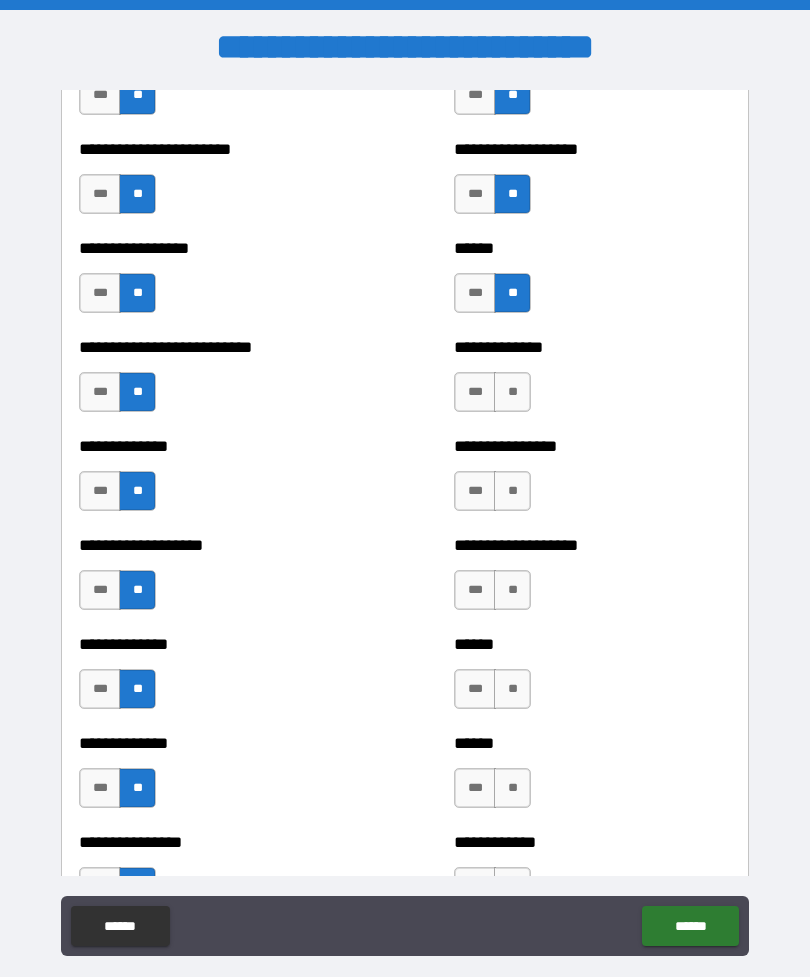 click on "**" at bounding box center [512, 392] 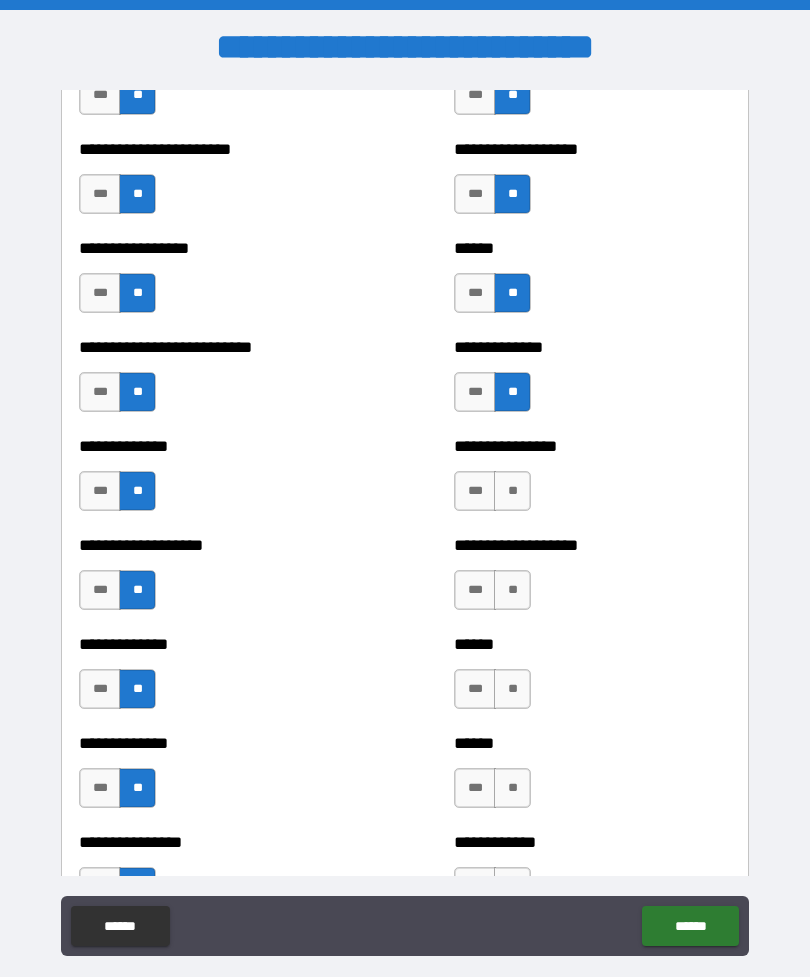 click on "**" at bounding box center [512, 491] 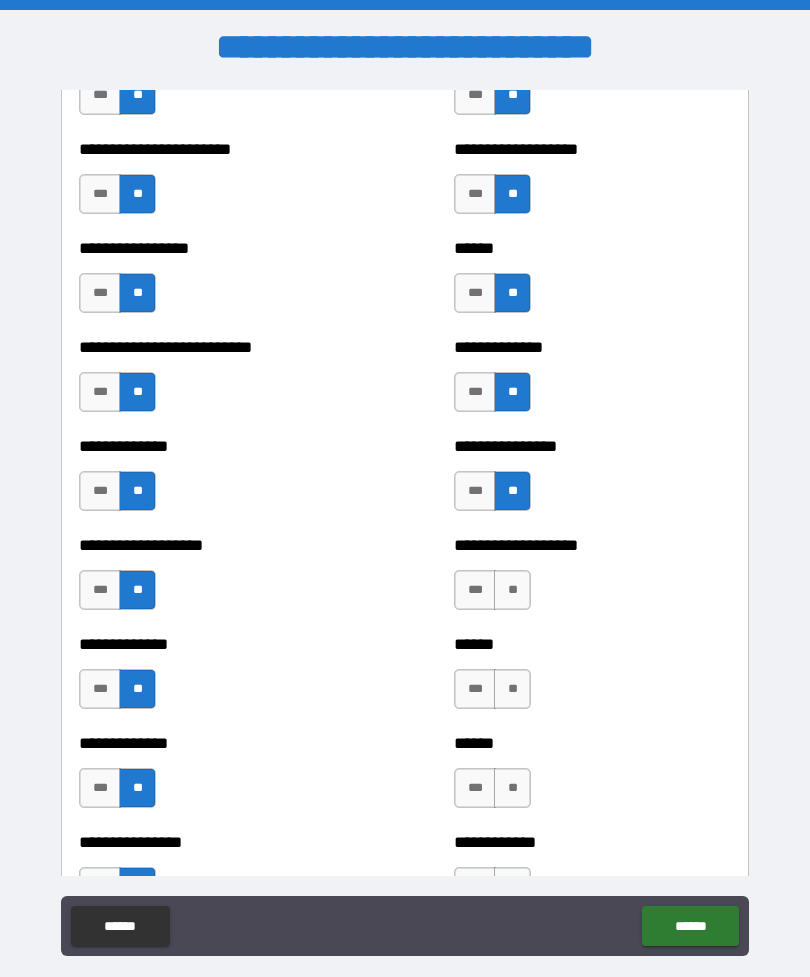 click on "**" at bounding box center [512, 590] 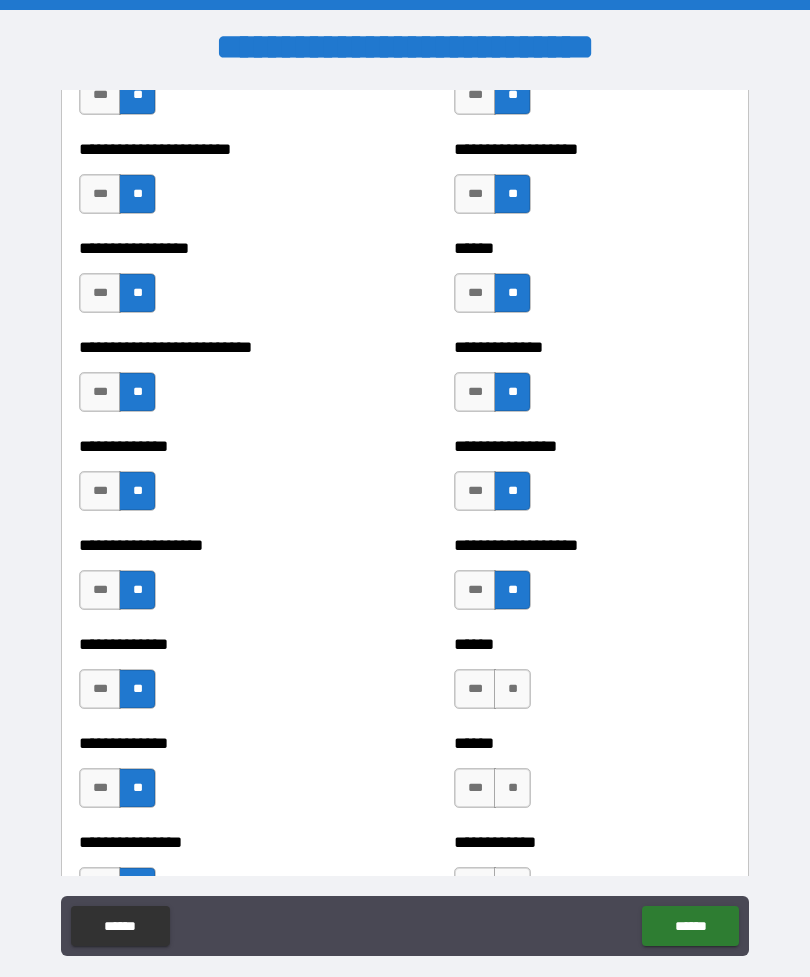 click on "**" at bounding box center (512, 689) 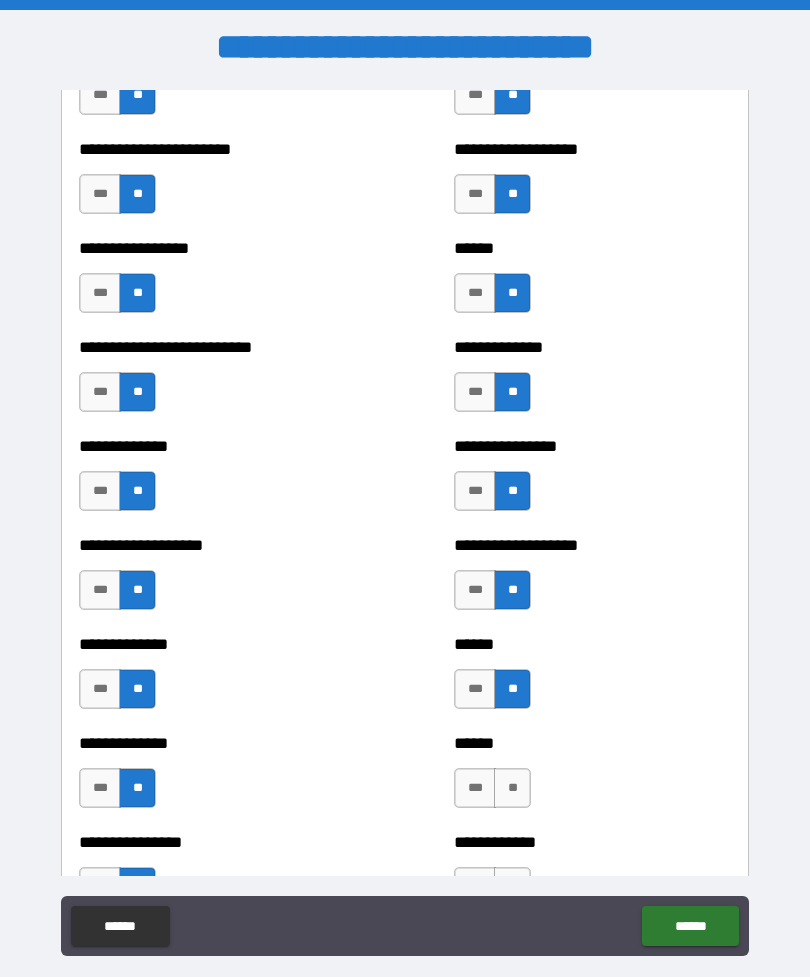 click on "**" at bounding box center (512, 788) 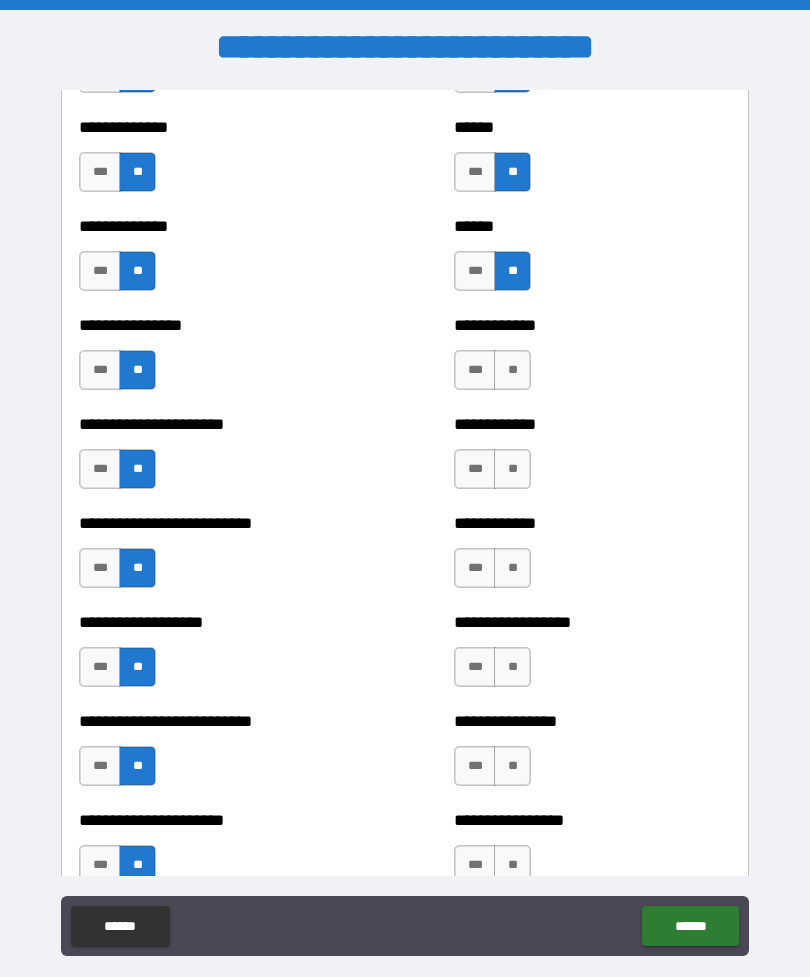 scroll, scrollTop: 3969, scrollLeft: 0, axis: vertical 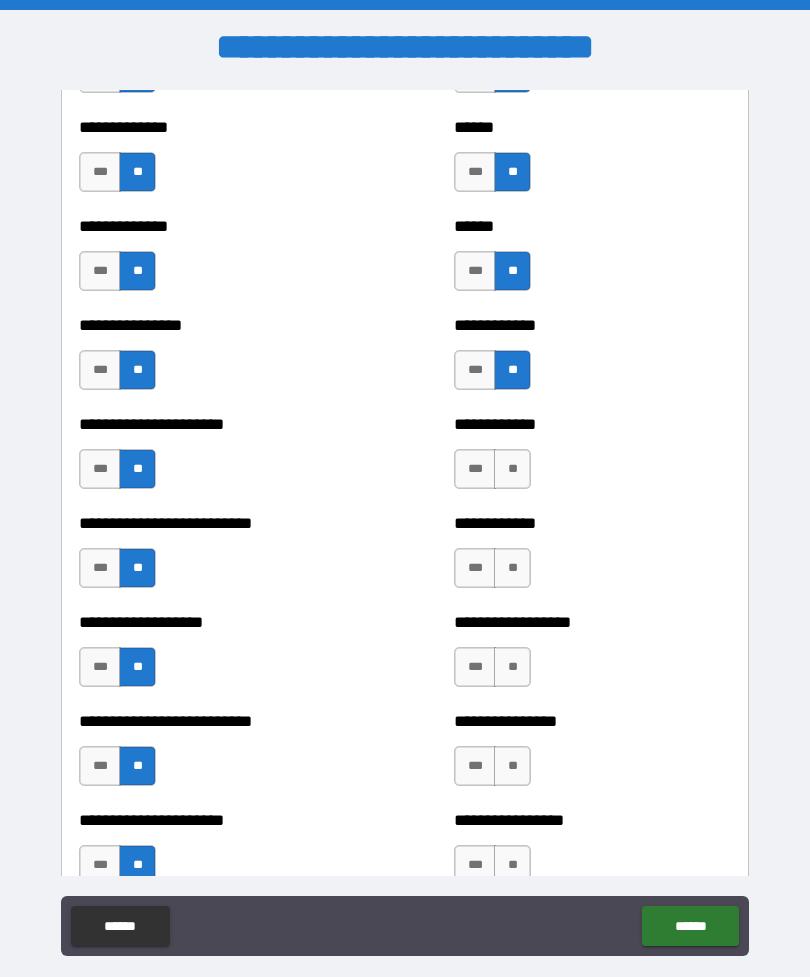 click on "**" at bounding box center [512, 469] 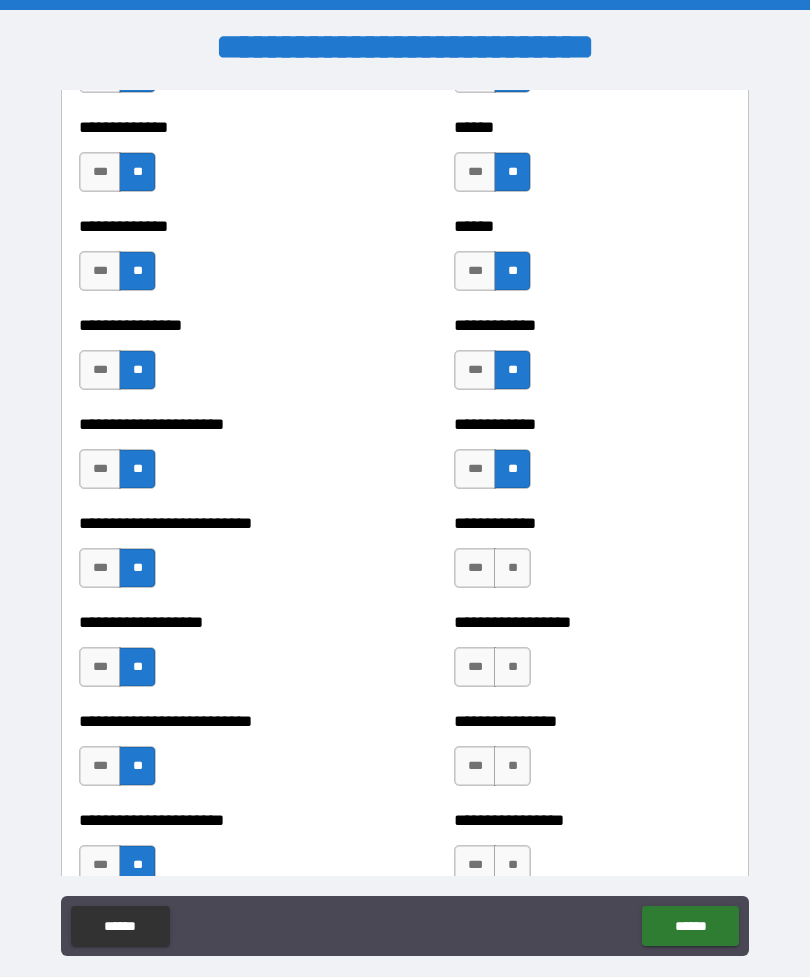 click on "**" at bounding box center [512, 568] 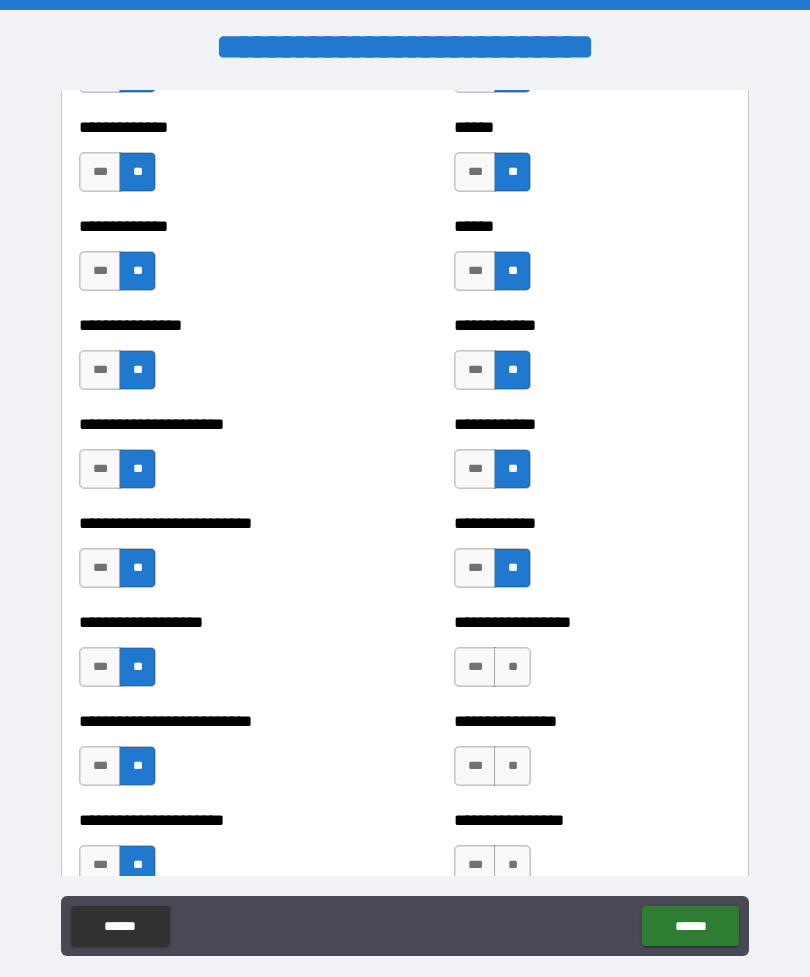 click on "**" at bounding box center [512, 667] 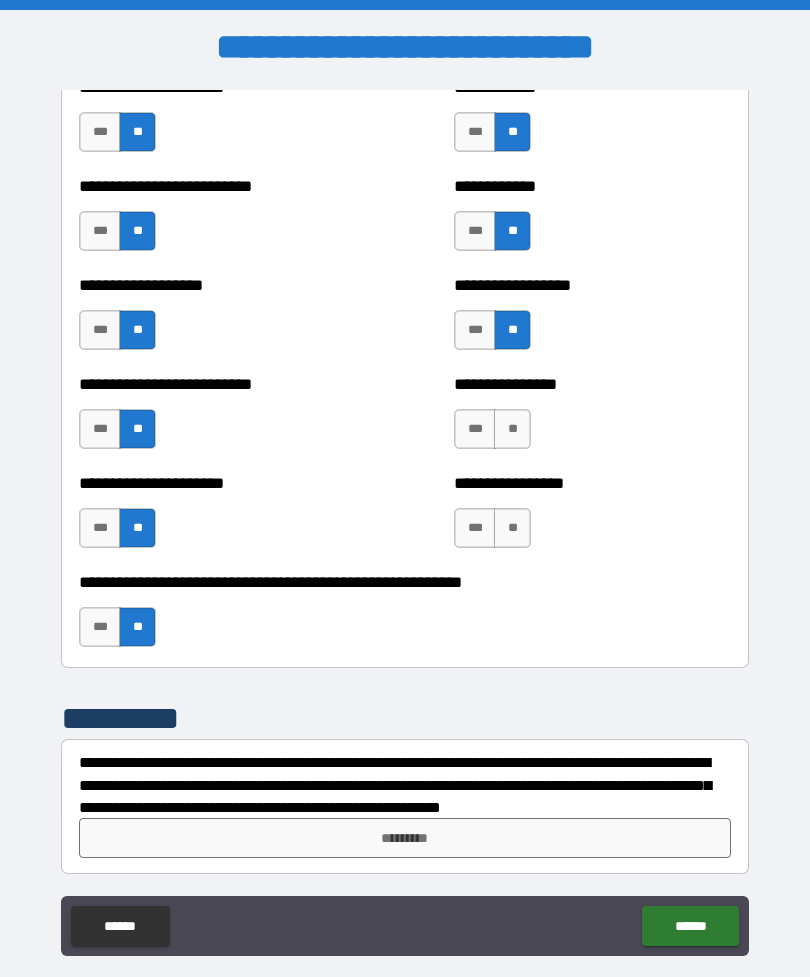 scroll, scrollTop: 4304, scrollLeft: 0, axis: vertical 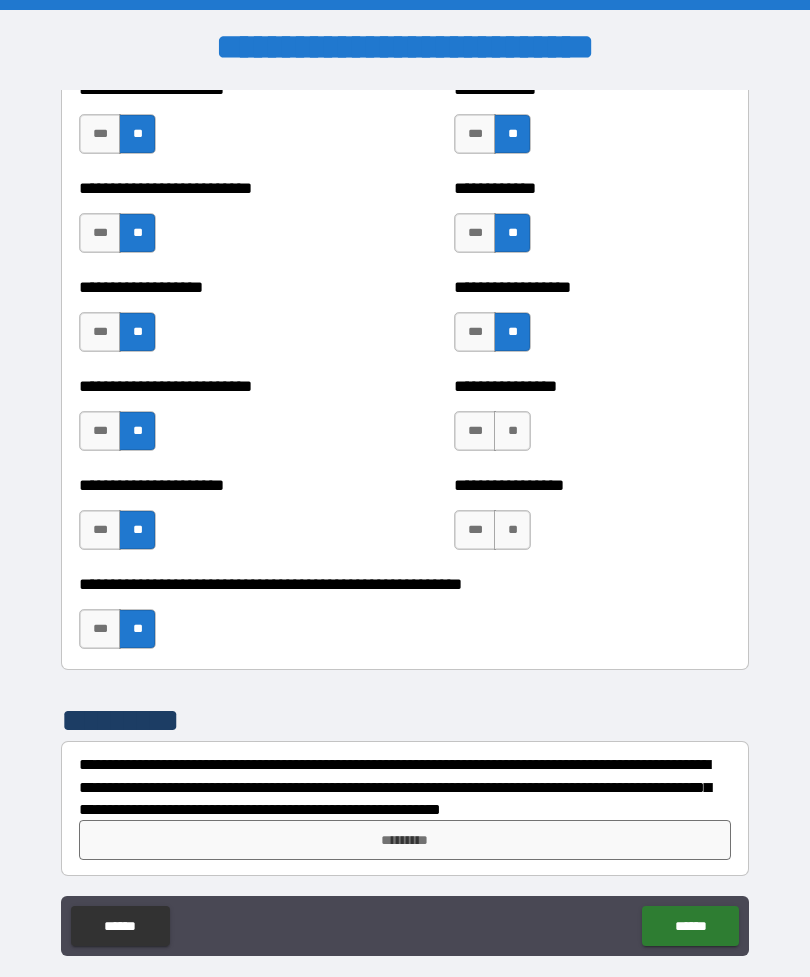 click on "**" at bounding box center [512, 530] 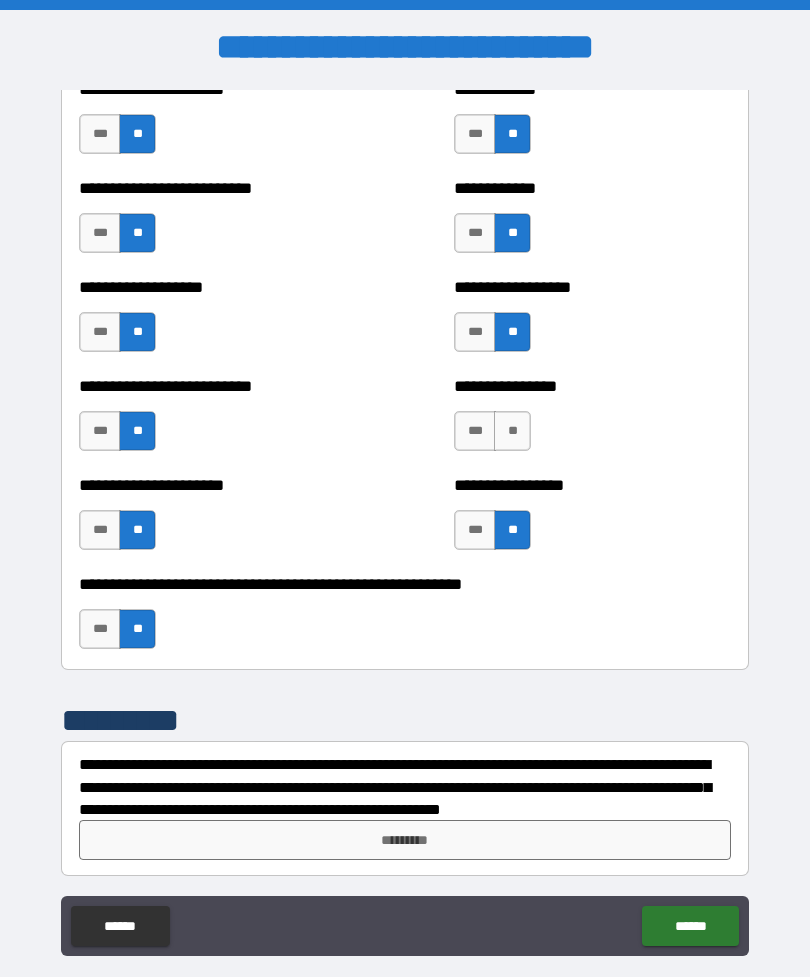 click on "**" at bounding box center (512, 431) 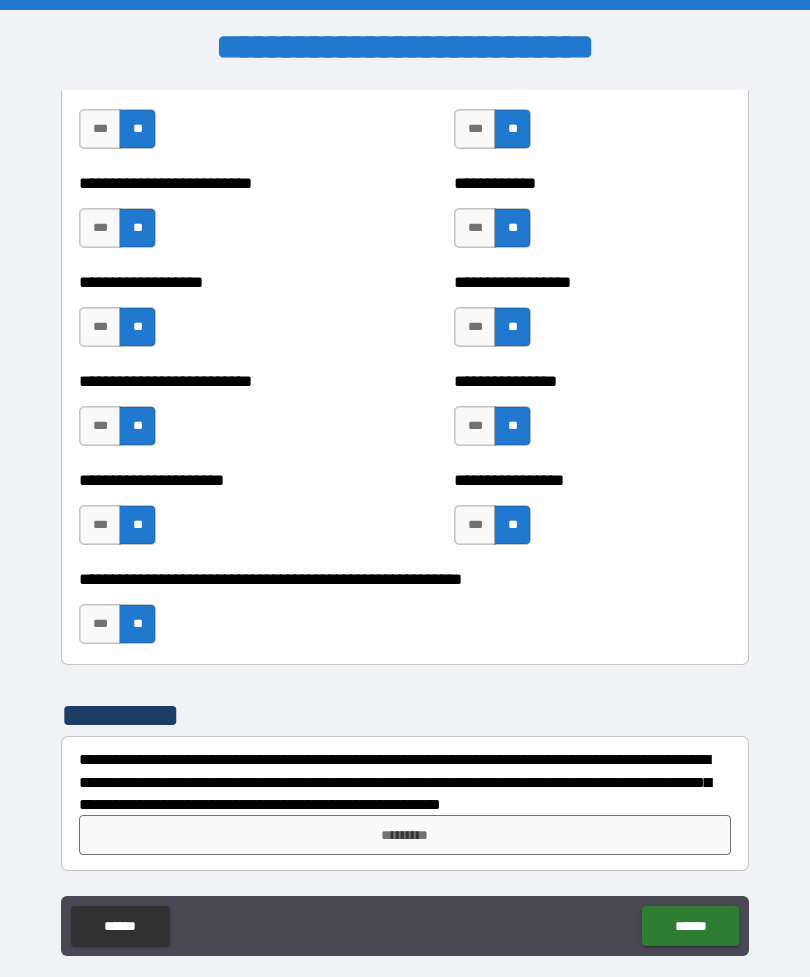 scroll, scrollTop: 4309, scrollLeft: 0, axis: vertical 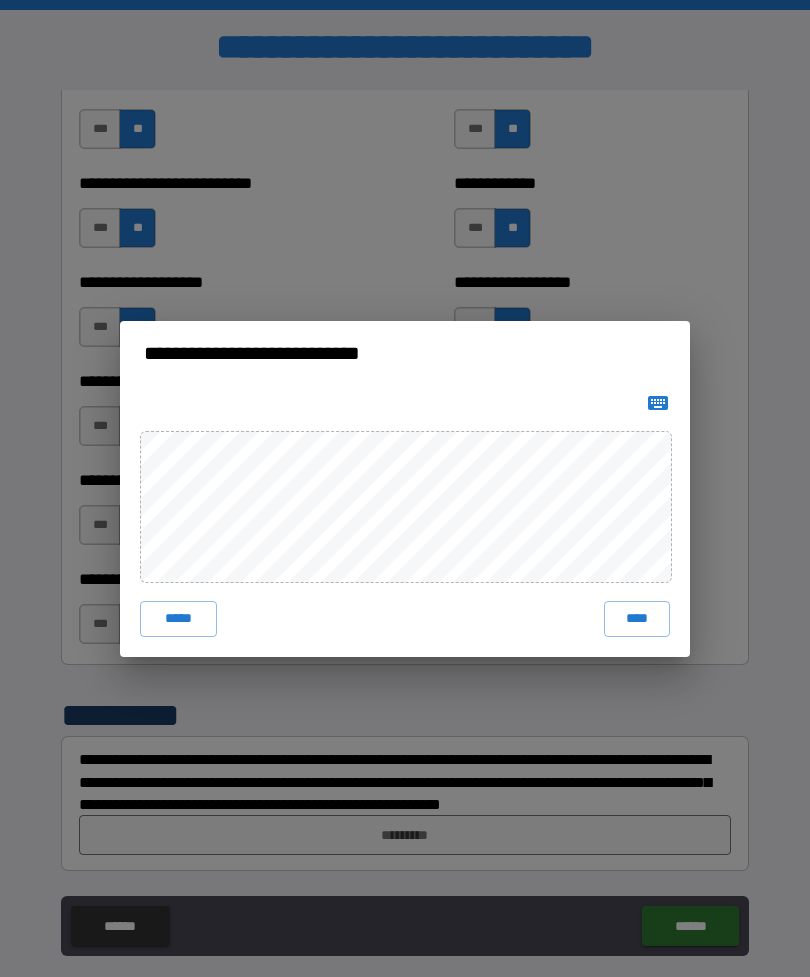 click on "****" at bounding box center [637, 619] 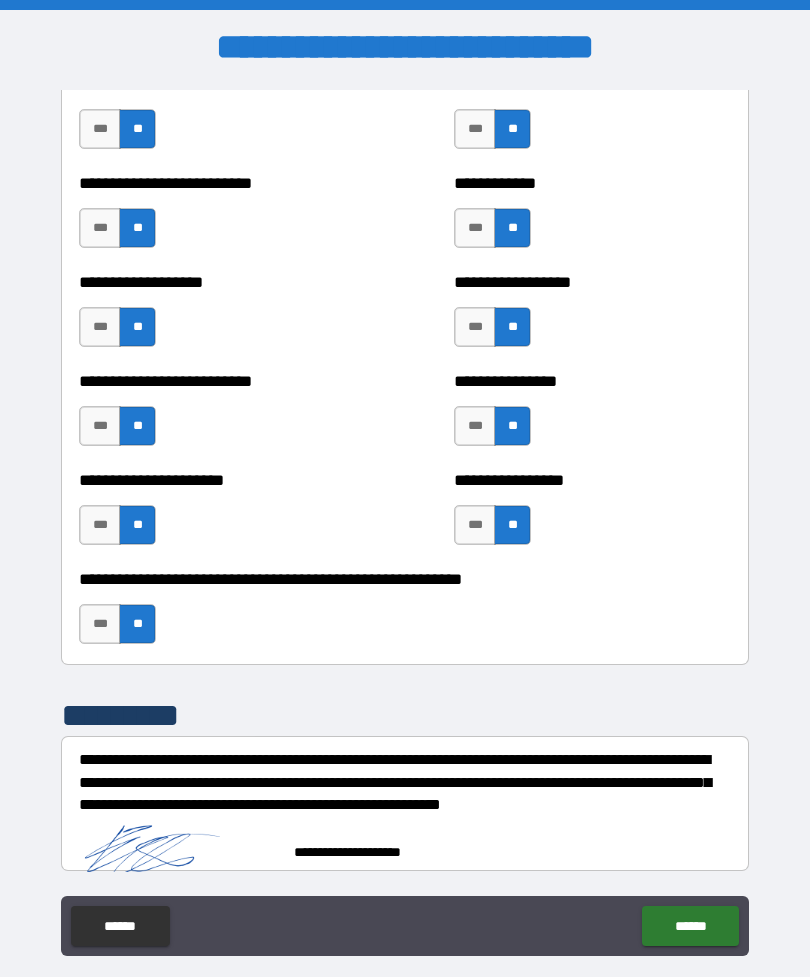 scroll, scrollTop: 4299, scrollLeft: 0, axis: vertical 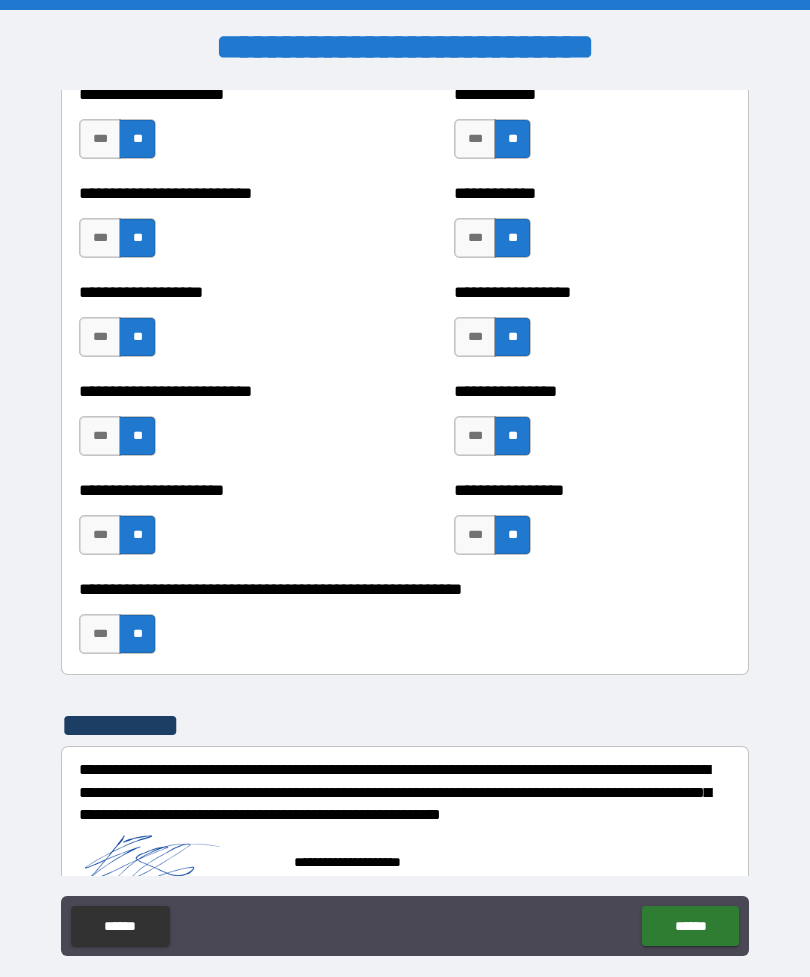 click on "******" at bounding box center (690, 926) 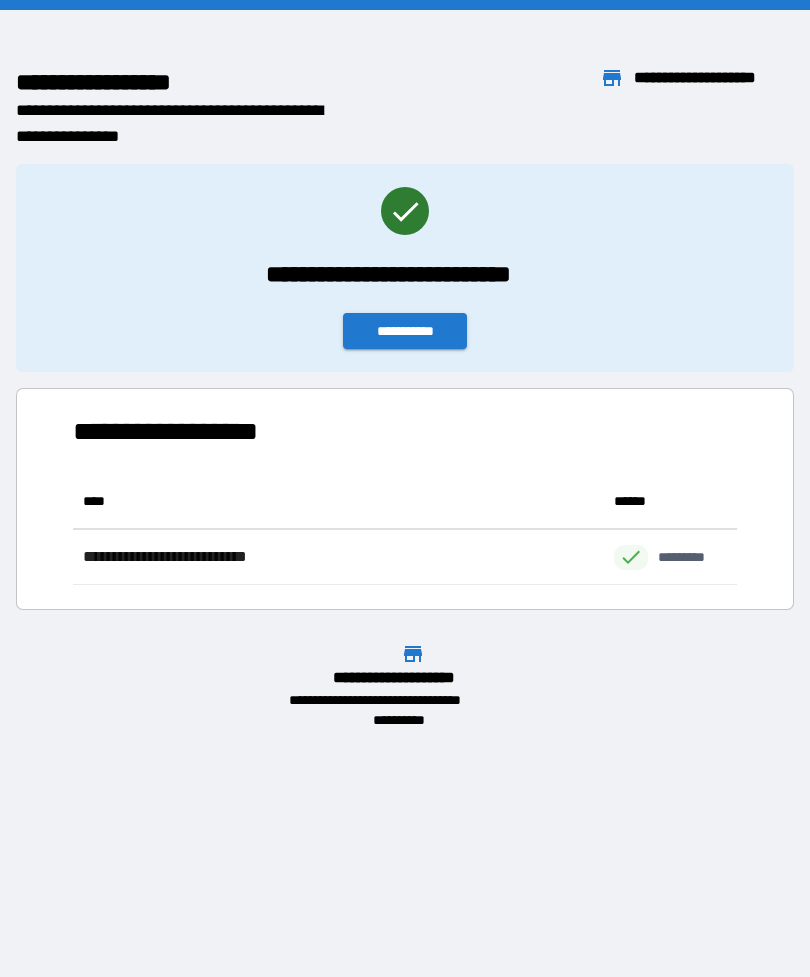 scroll, scrollTop: 1, scrollLeft: 1, axis: both 